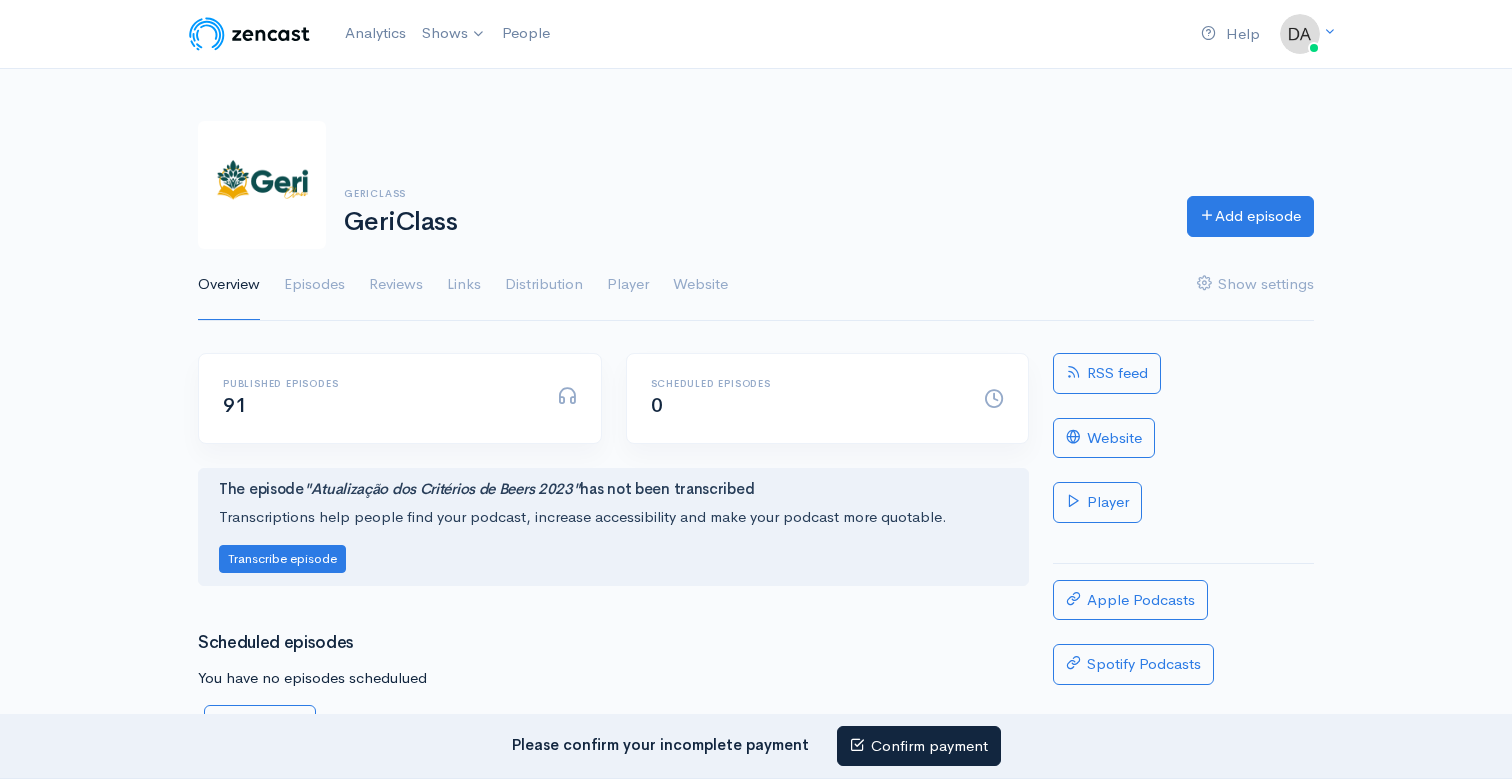 scroll, scrollTop: 0, scrollLeft: 0, axis: both 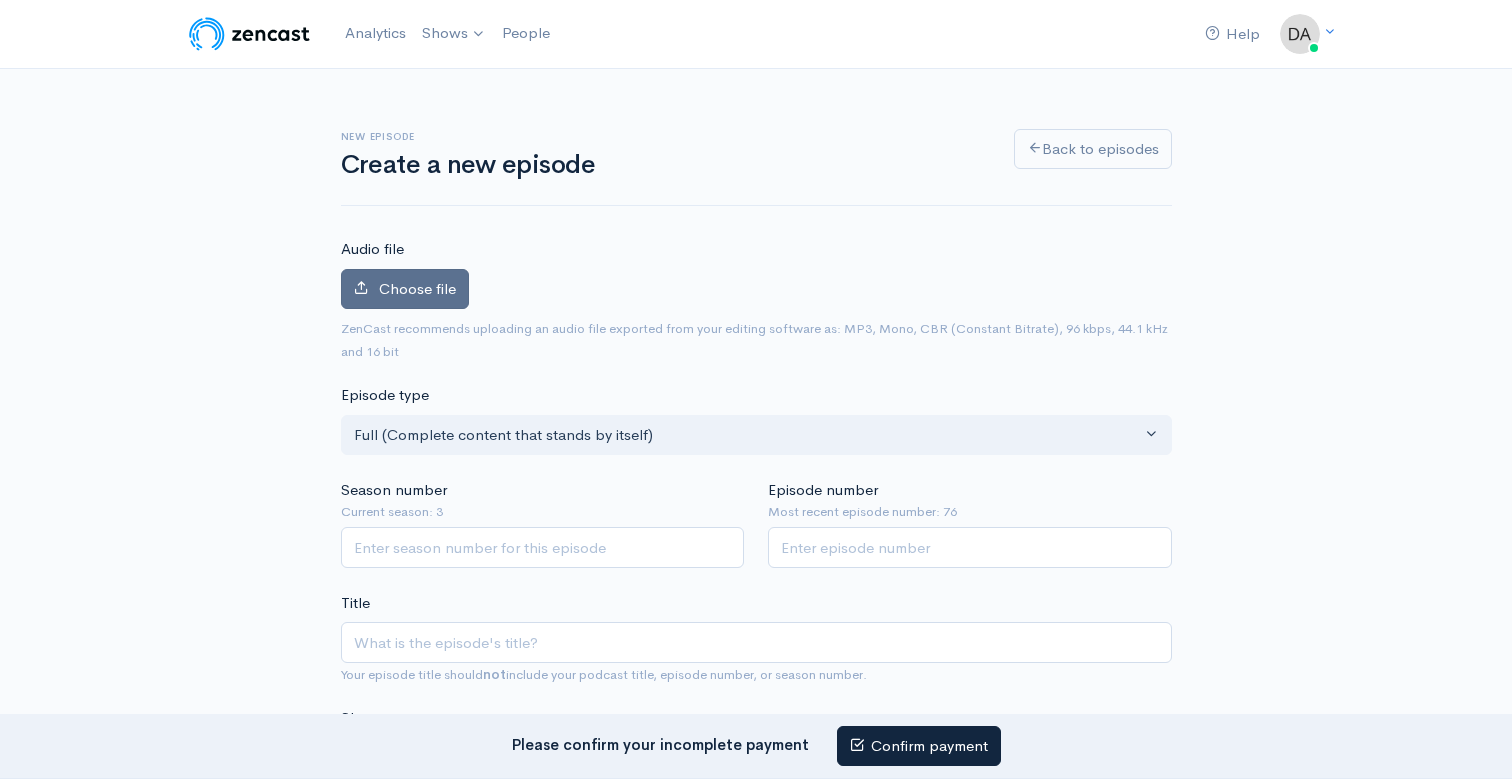 click on "Choose file" at bounding box center [405, 289] 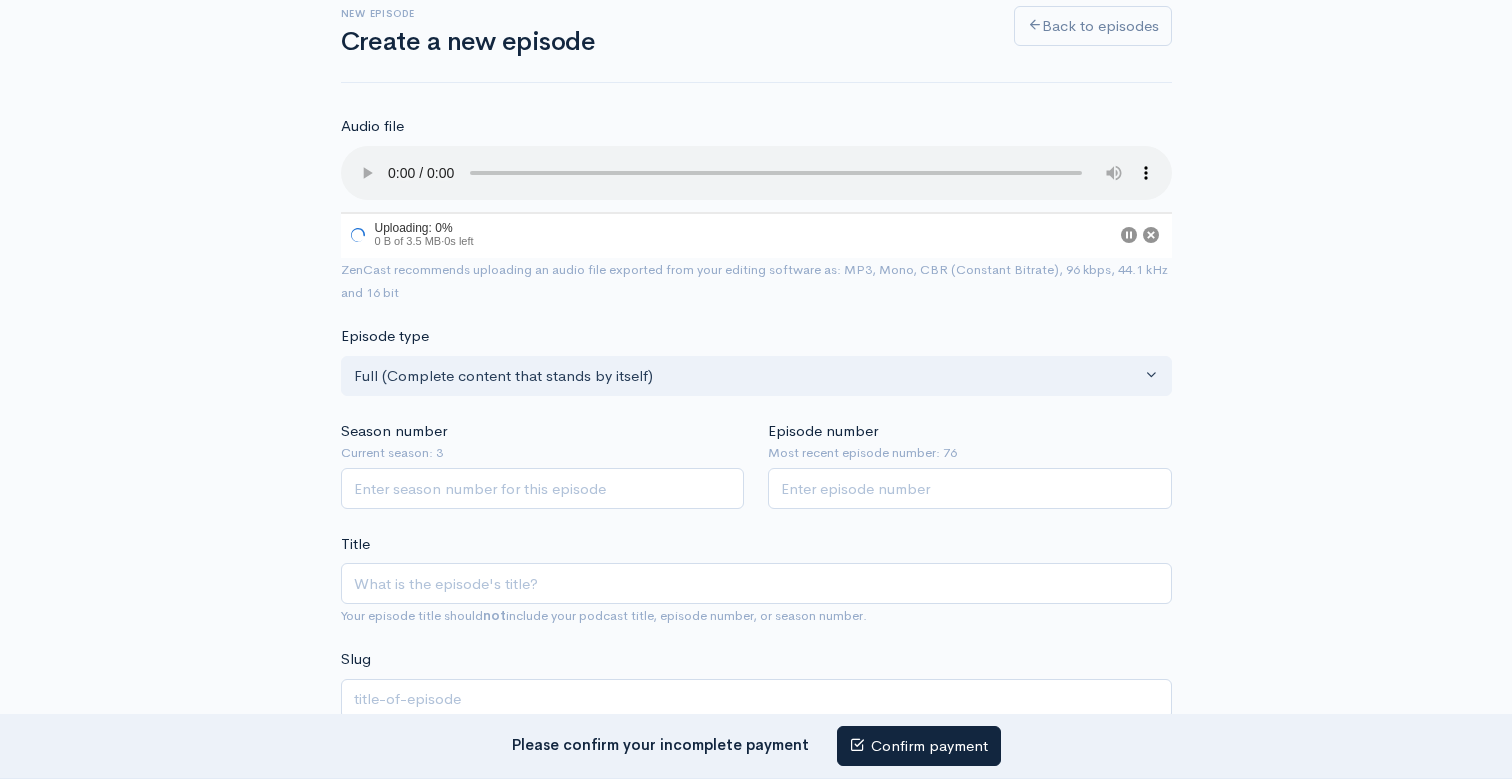 scroll, scrollTop: 155, scrollLeft: 0, axis: vertical 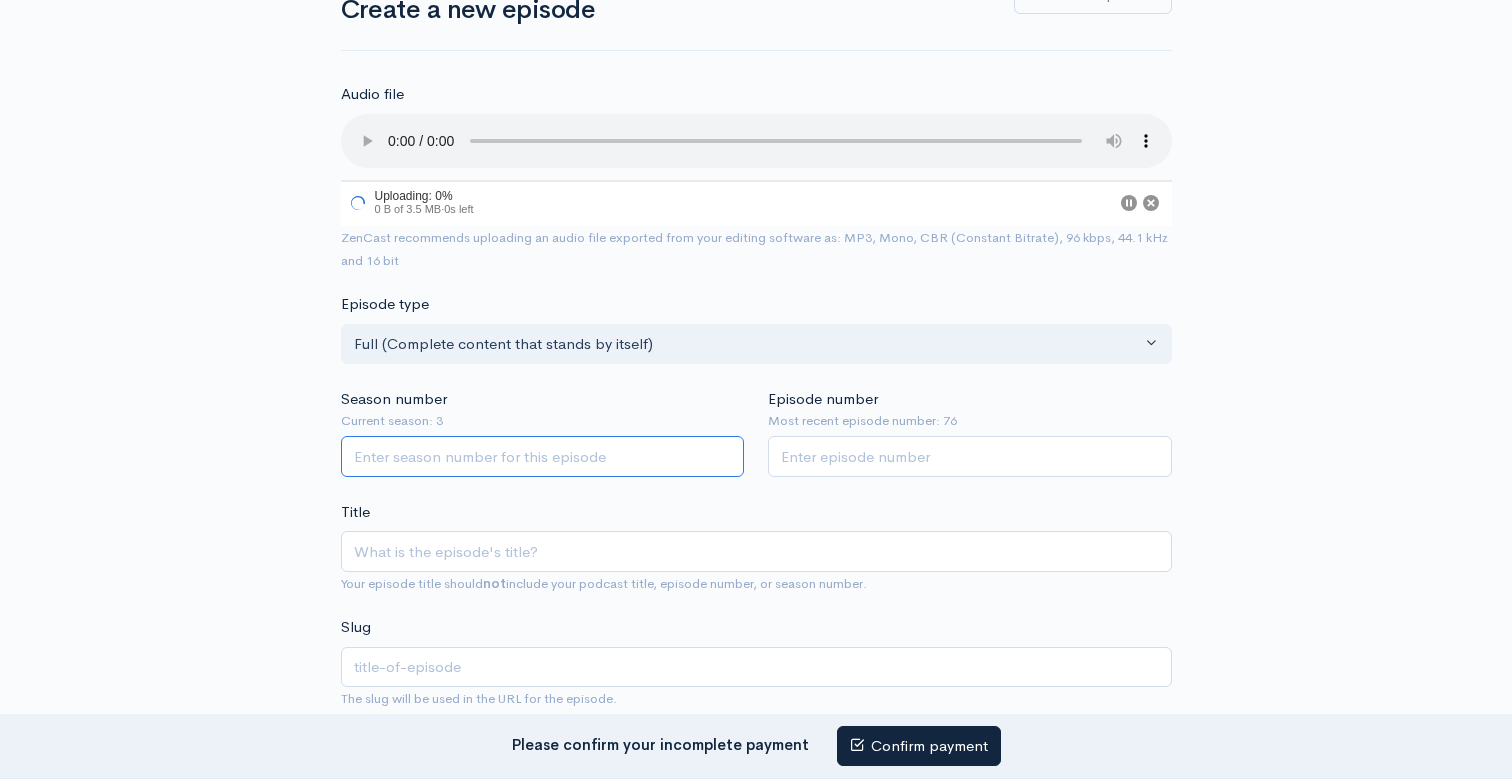 click on "Season number" at bounding box center [543, 456] 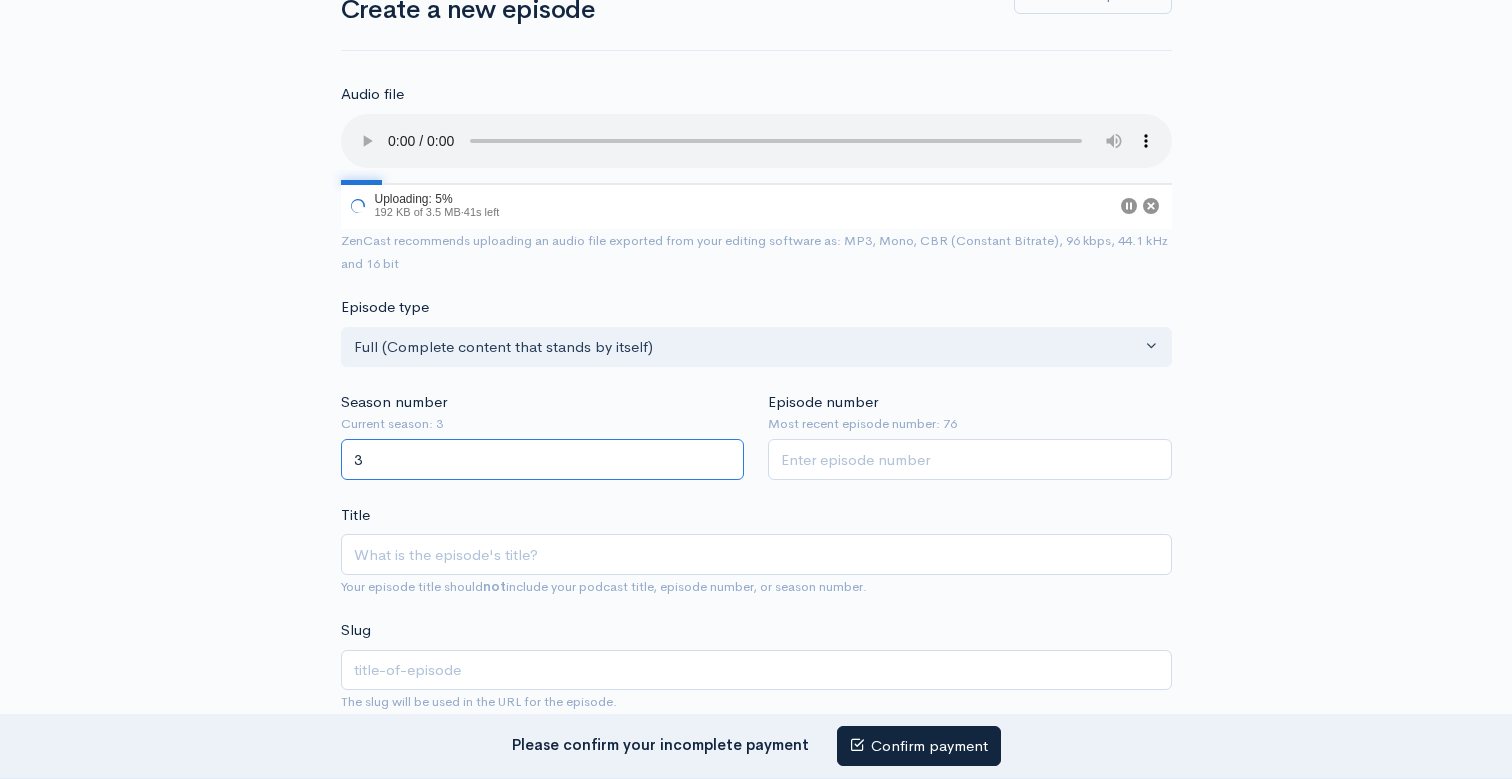 type on "3" 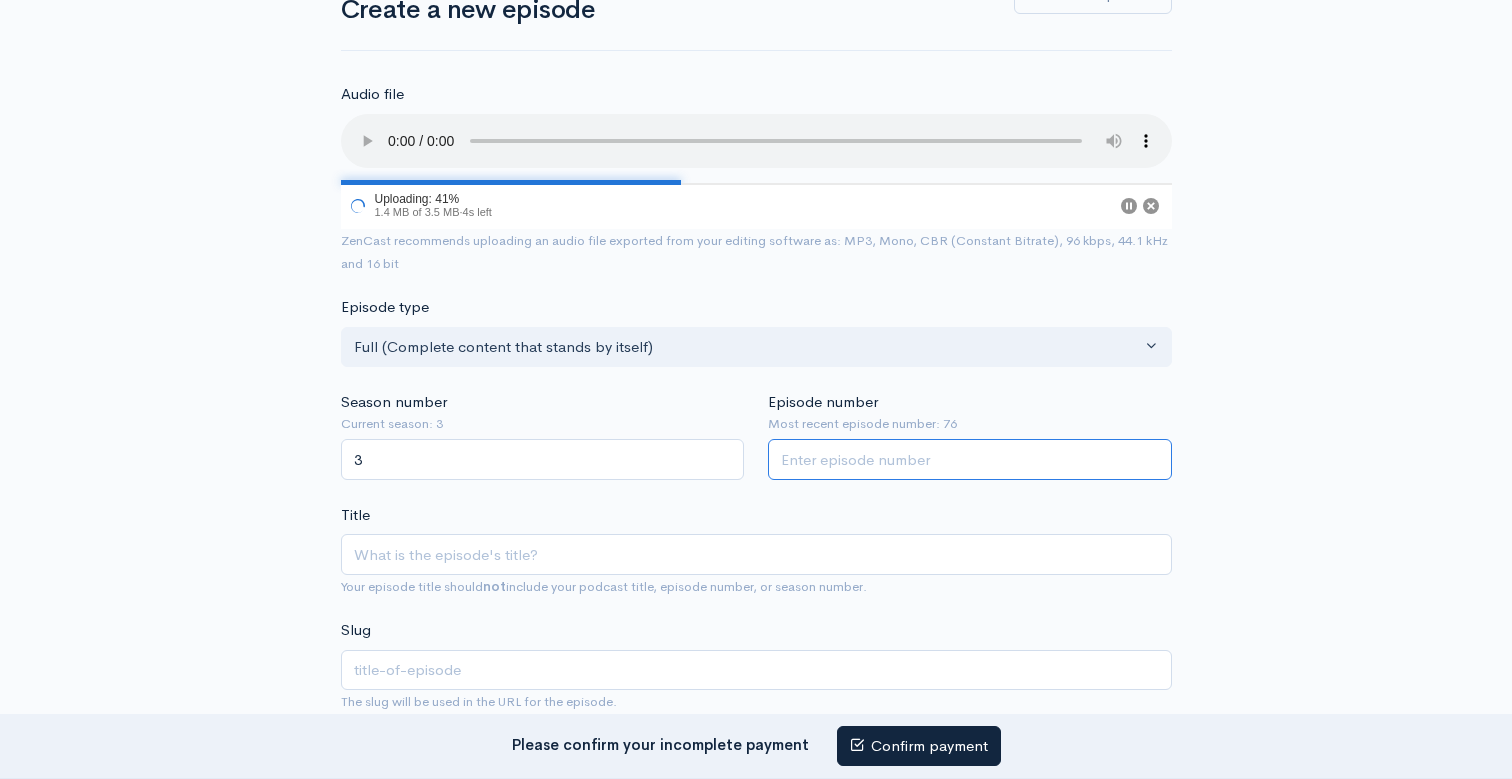 click on "Episode number" at bounding box center (970, 459) 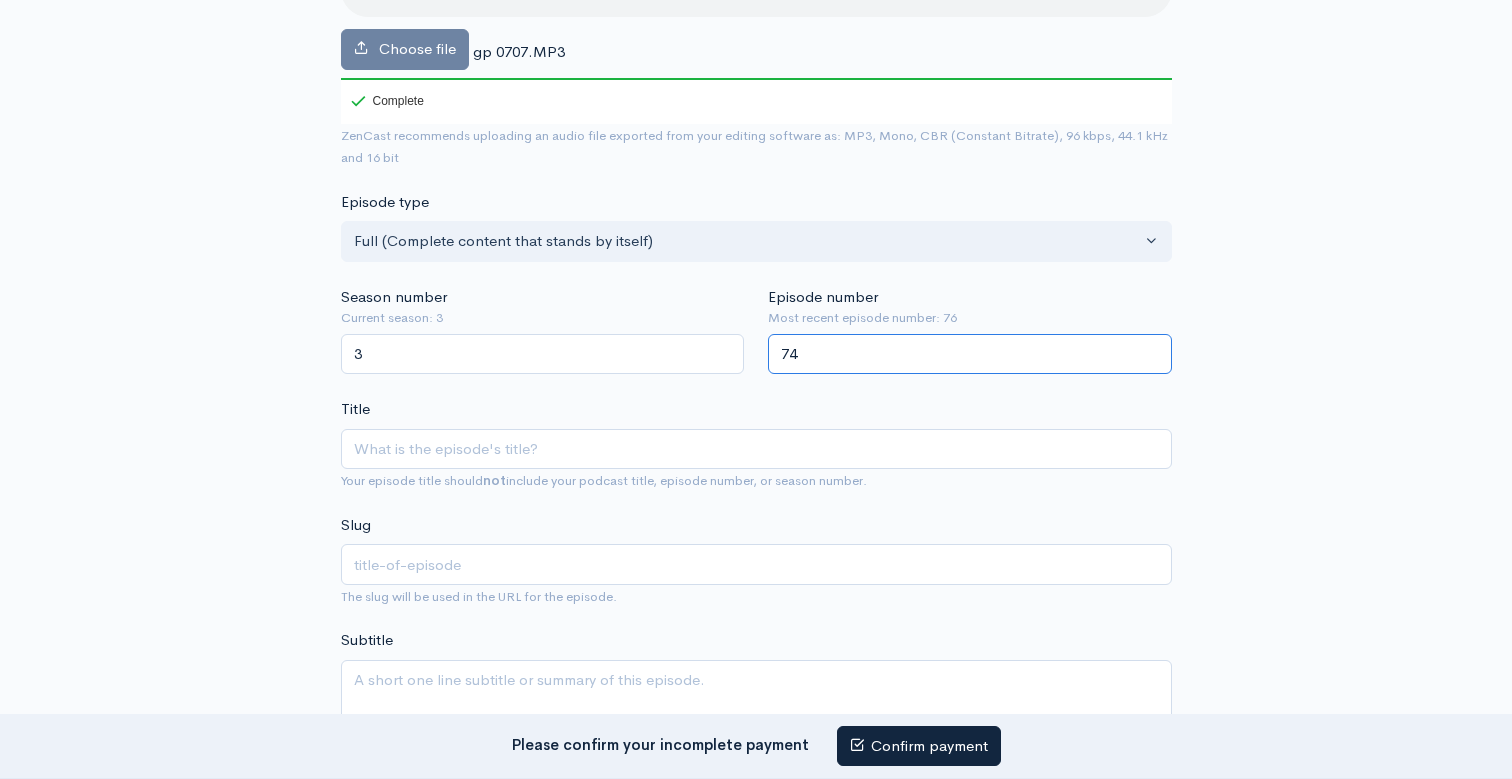 scroll, scrollTop: 419, scrollLeft: 0, axis: vertical 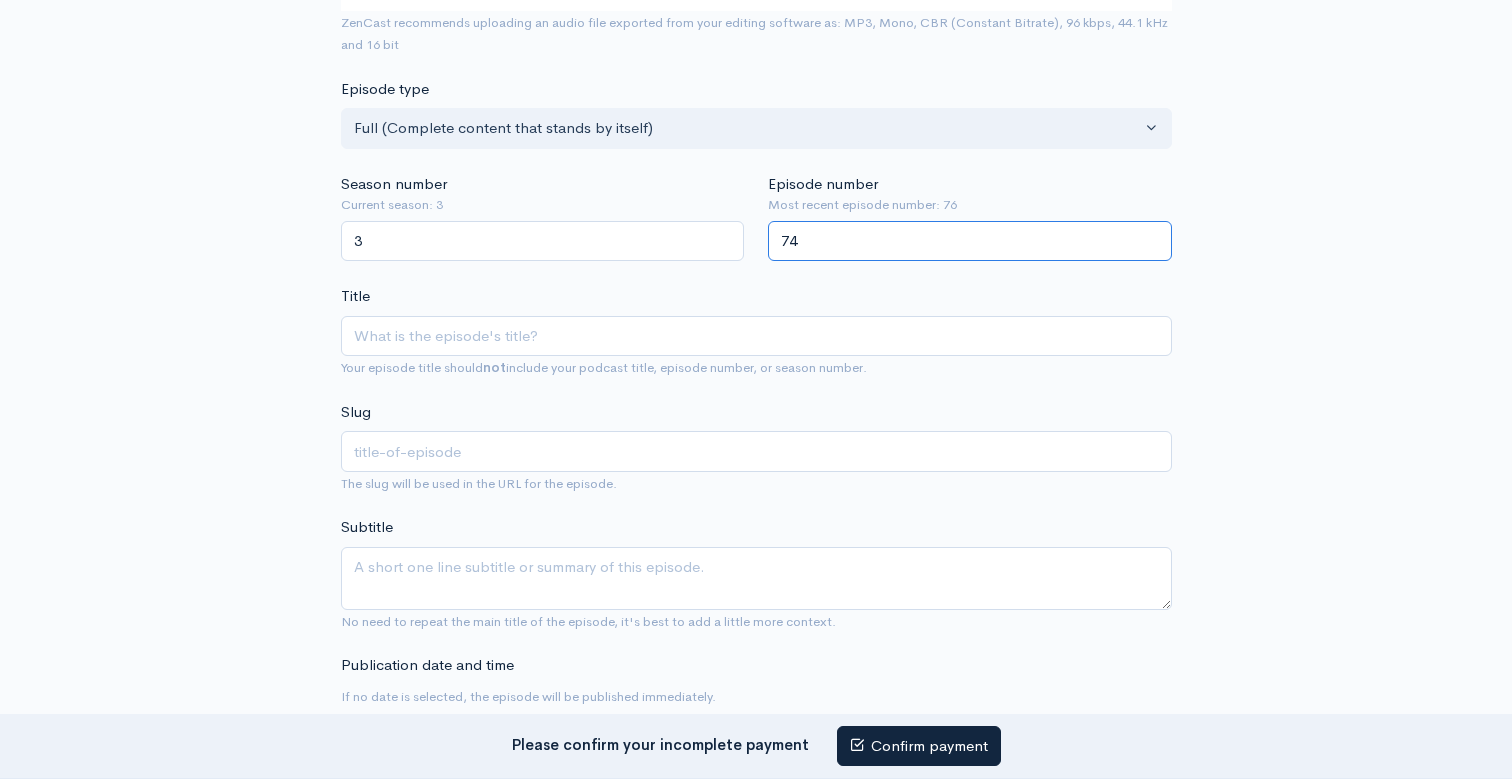 type on "74" 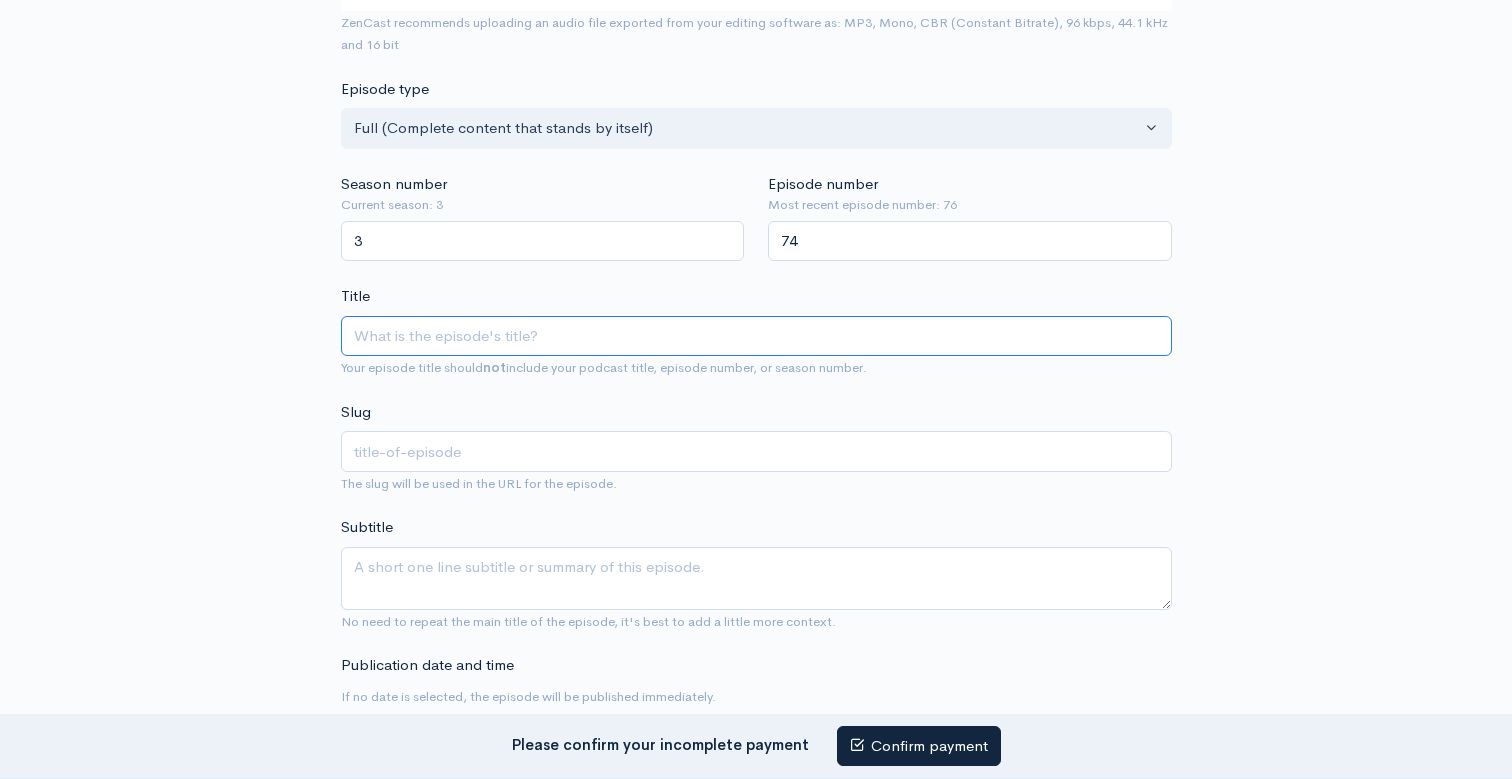 click on "Title" at bounding box center (756, 336) 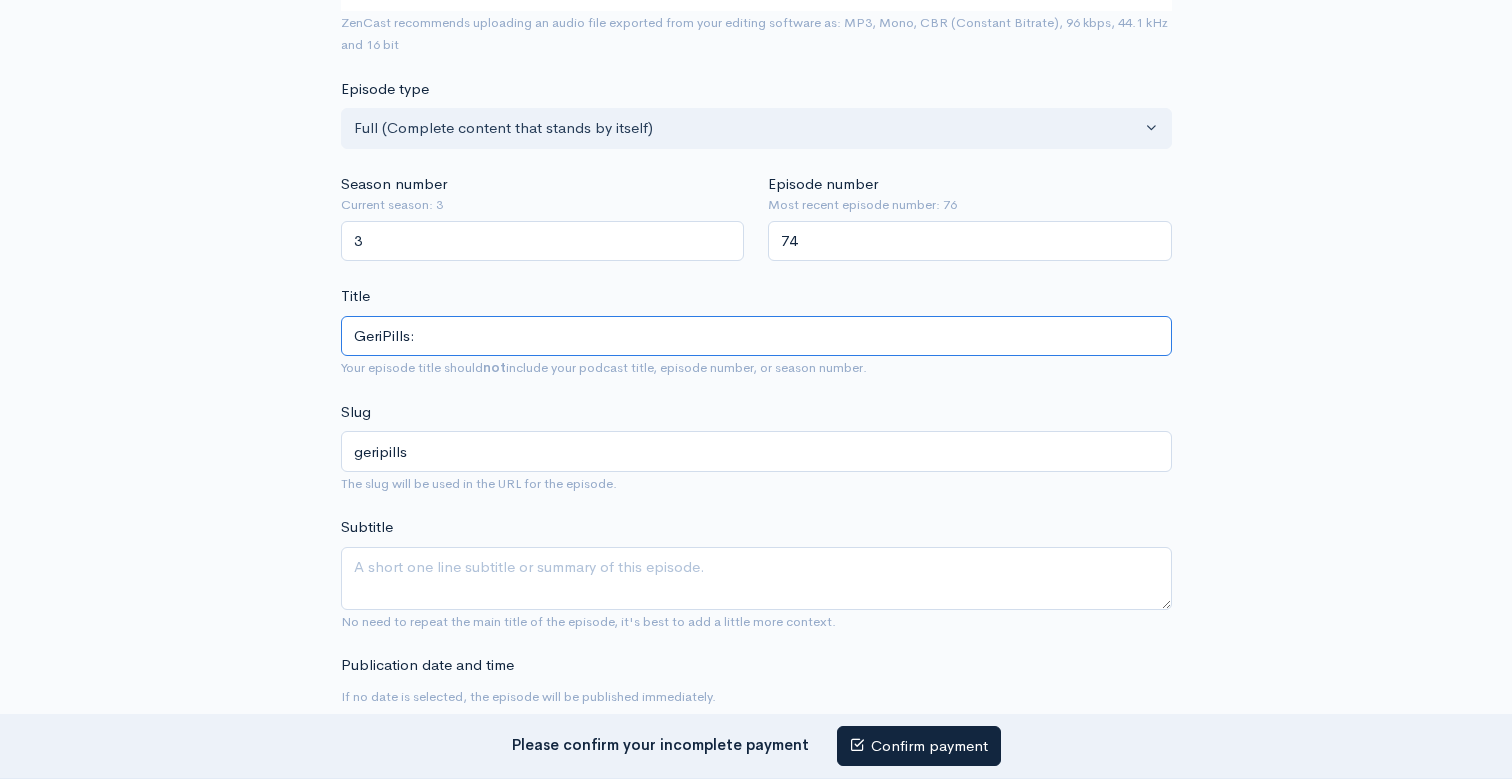 paste on "Pistas que o MiniMental pode revelar" 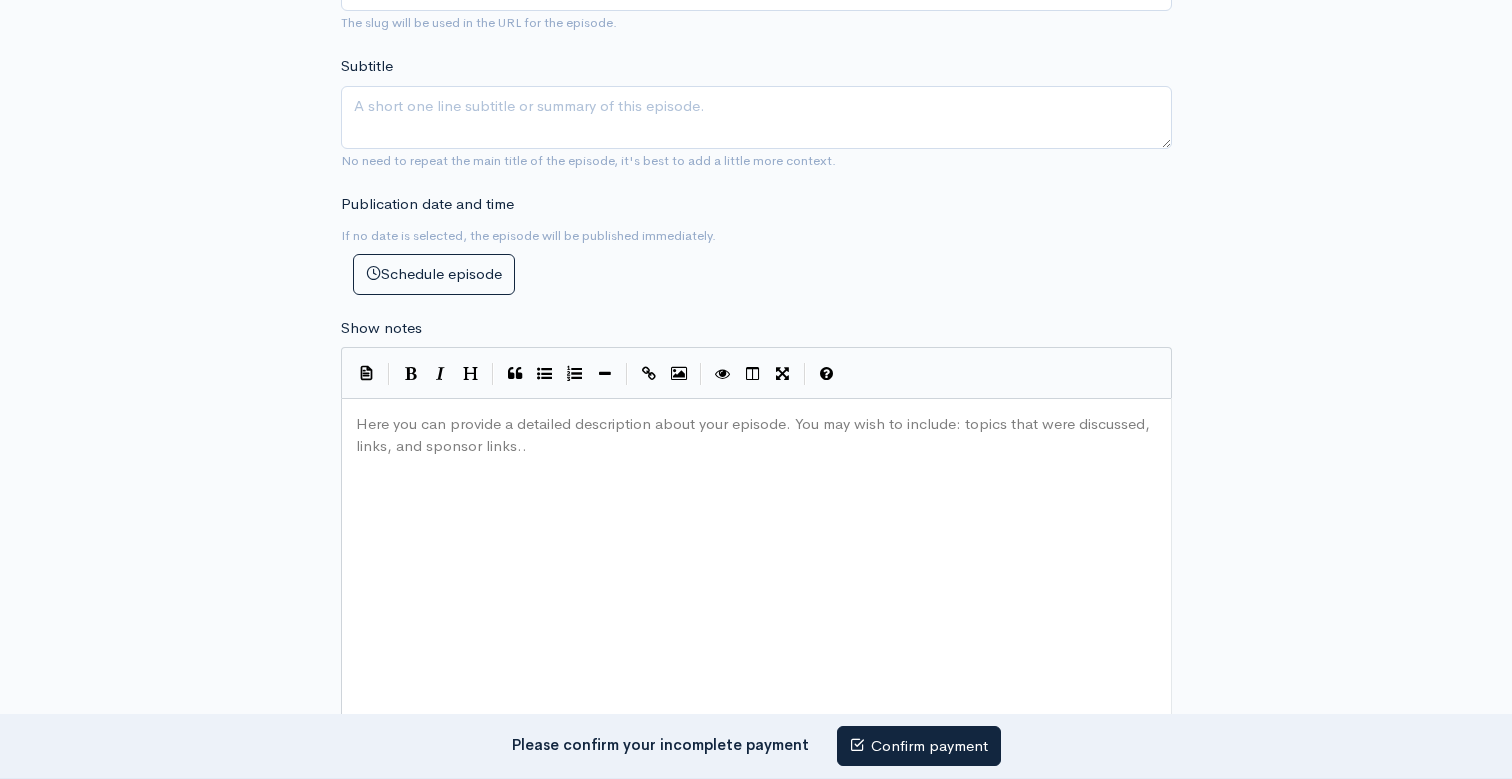scroll, scrollTop: 919, scrollLeft: 0, axis: vertical 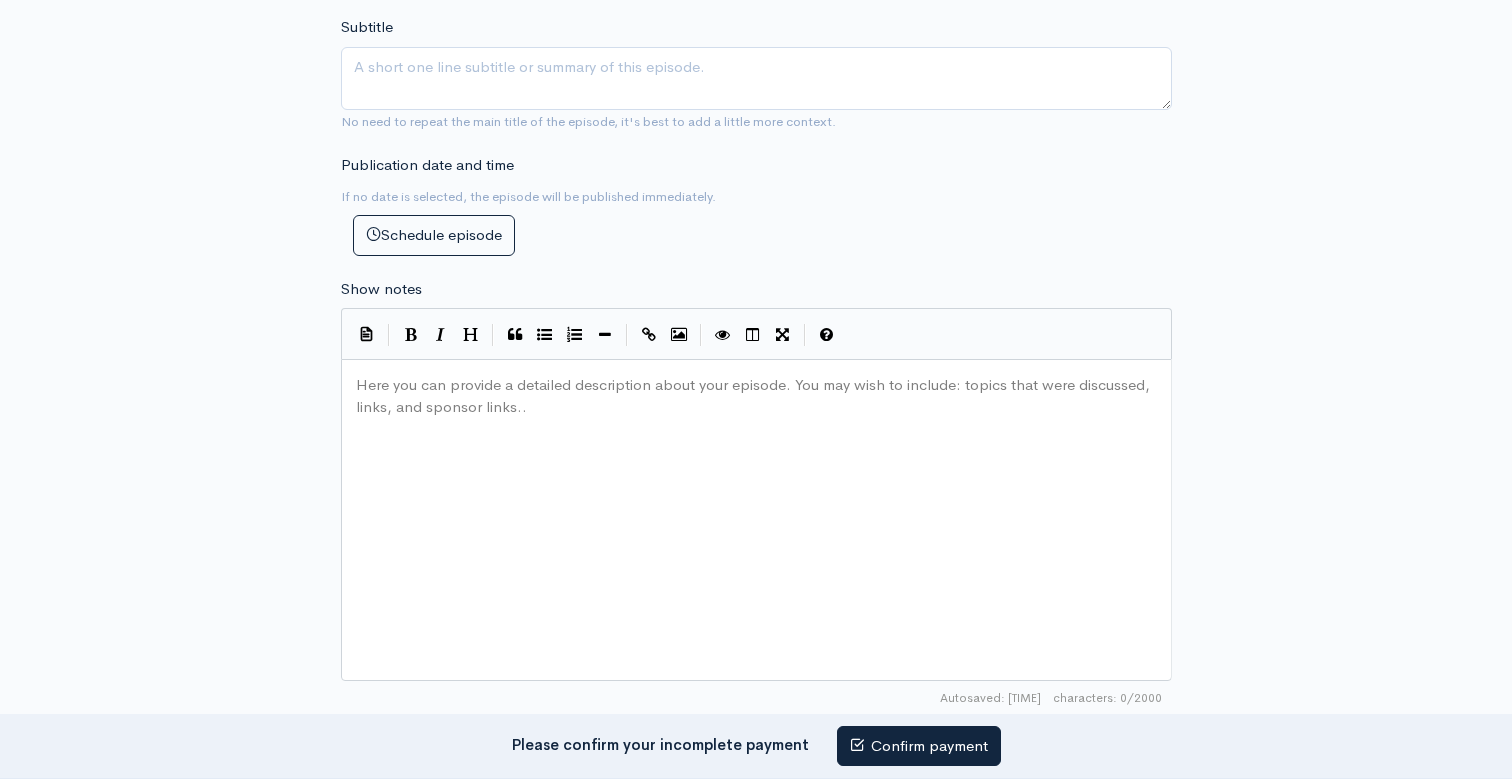 type on "GeriPills: Pistas que o MiniMental pode revelar" 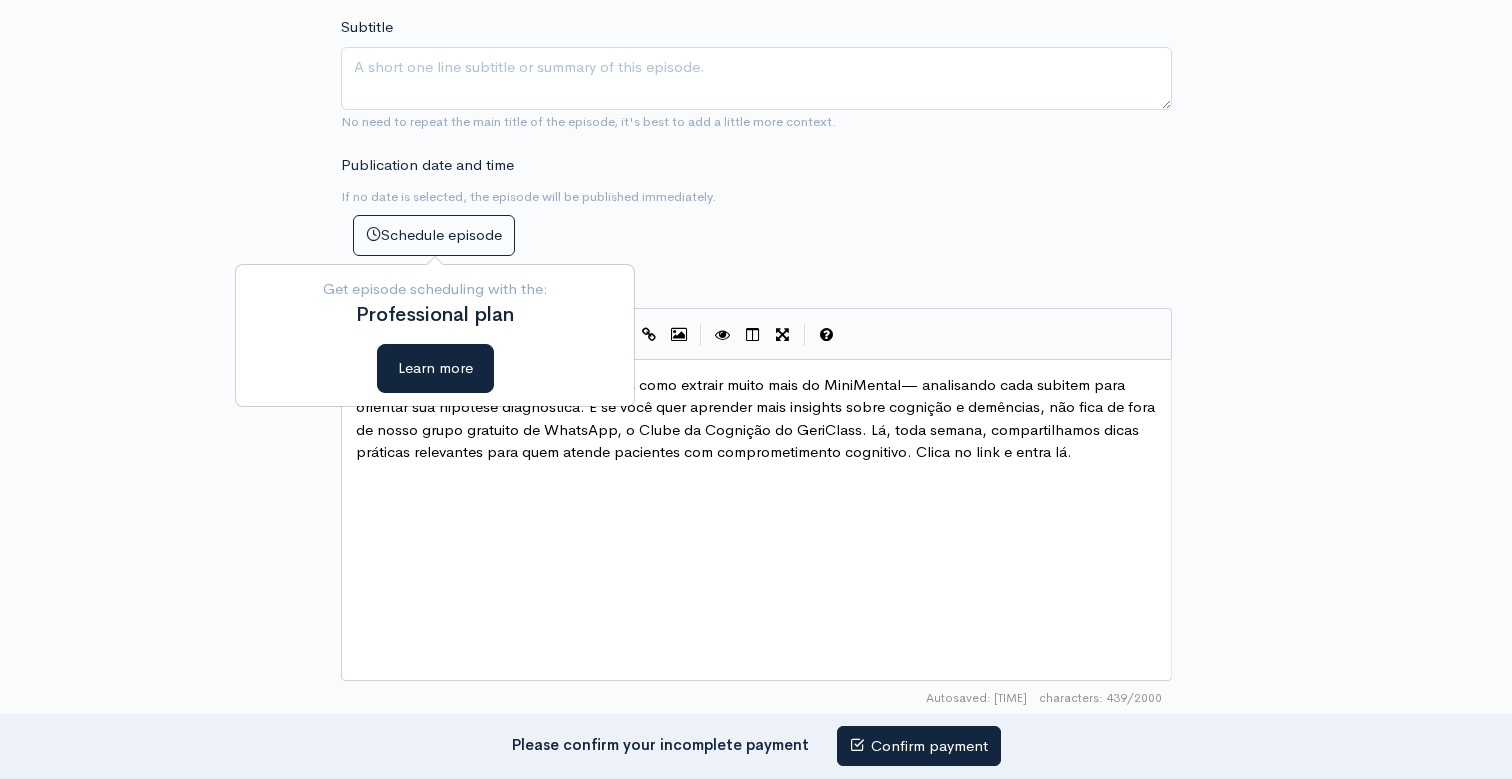 click on "xxxxxxxxxx   Neste episódio do Geripill, desvendamos como extrair muito mais do MiniMental— analisando cada subitem para orientar sua hipótese diagnóstica. E se você quer aprender mais insights sobre cognição e demências, não fica de fora de nosso grupo gratuito de WhatsApp, o Clube da Cognição do GeriClass. Lá, toda semana, compartilhamos dicas práticas relevantes para quem atende pacientes com comprometimento cognitivo. Clica no link e entra lá." at bounding box center (781, 545) 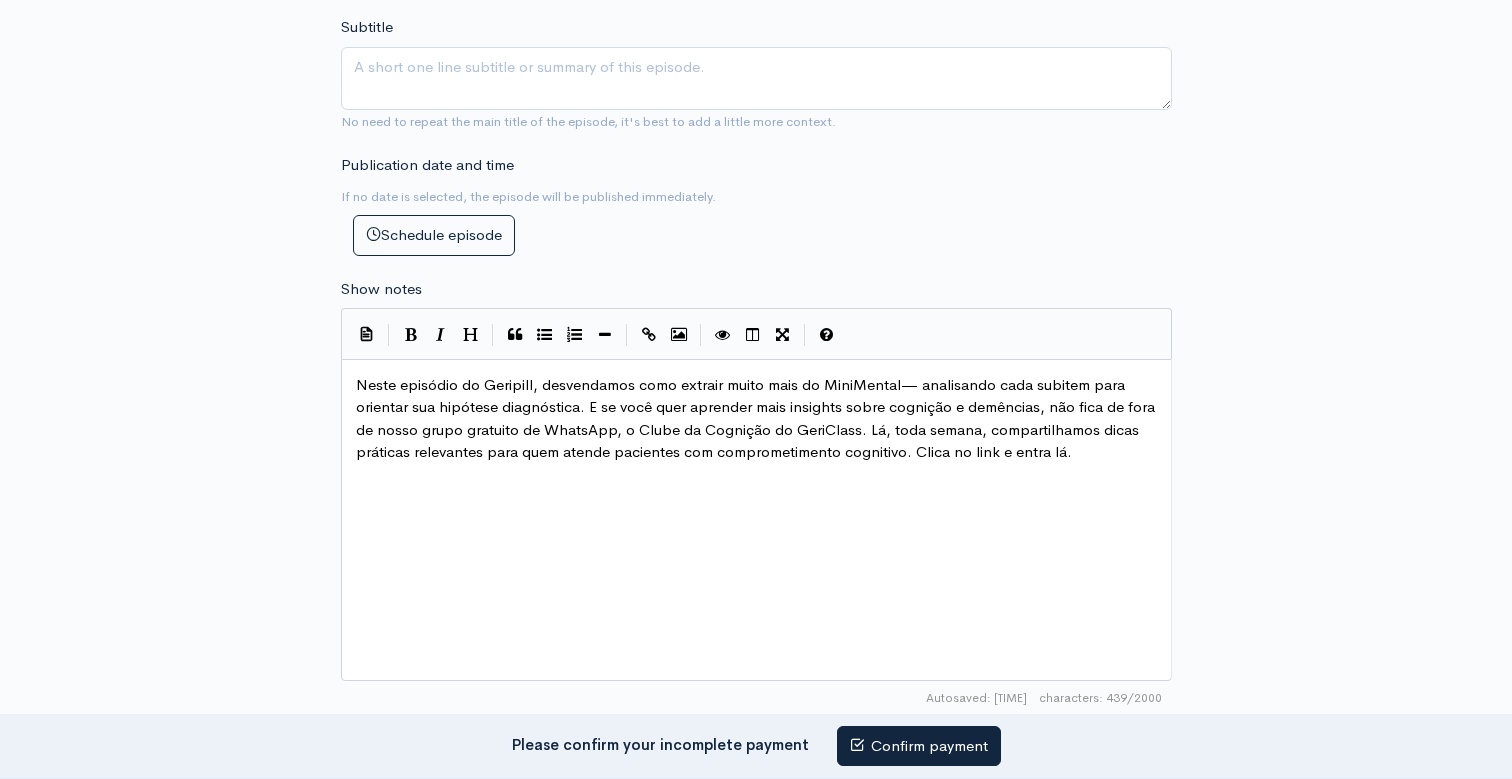 click on "Neste episódio do Geripill, desvendamos como extrair muito mais do MiniMental— analisando cada subitem para orientar sua hipótese diagnóstica. E se você quer aprender mais insights sobre cognição e demências, não fica de fora de nosso grupo gratuito de WhatsApp, o Clube da Cognição do GeriClass. Lá, toda semana, compartilhamos dicas práticas relevantes para quem atende pacientes com comprometimento cognitivo. Clica no link e entra lá." at bounding box center [757, 418] 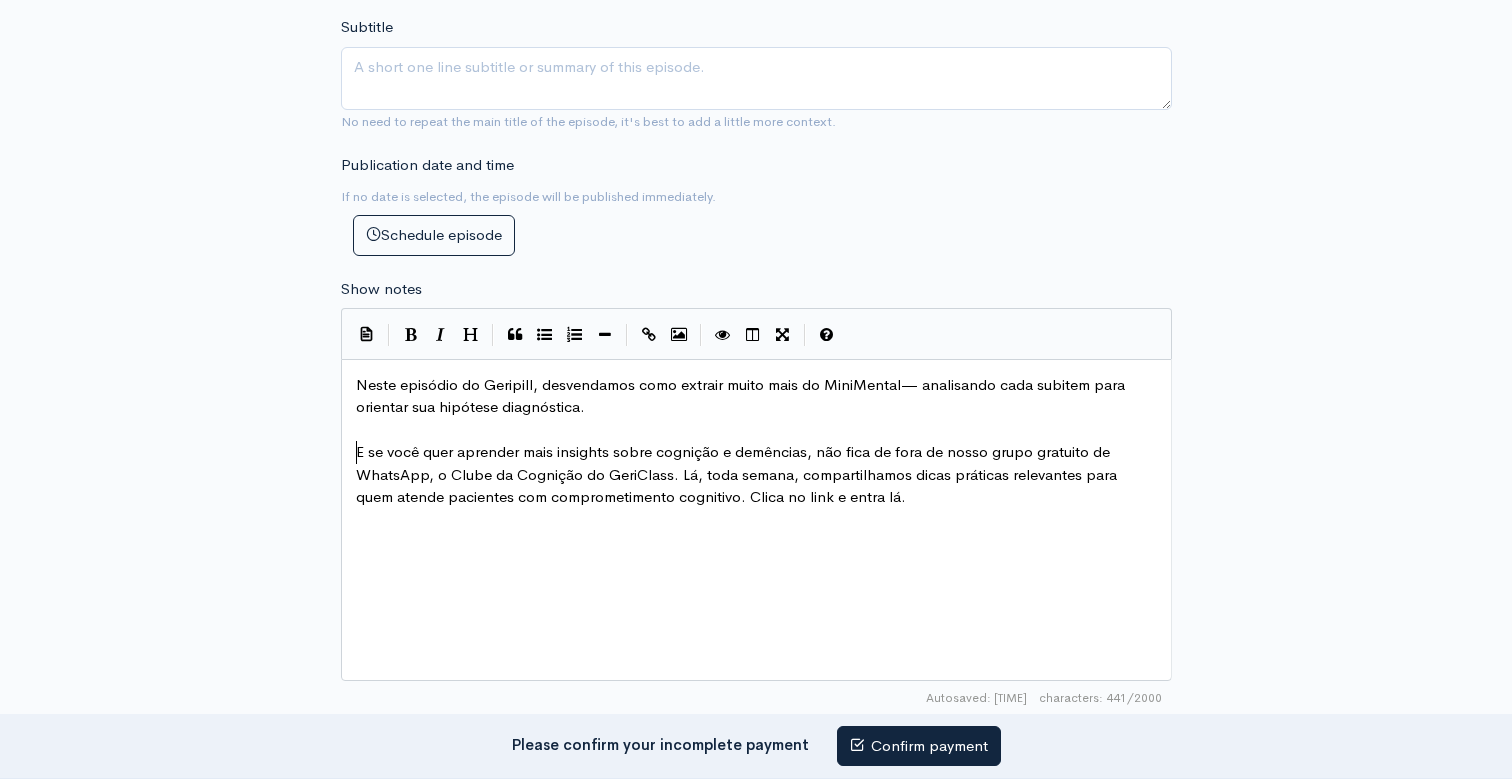 click on "E se você quer aprender mais insights sobre cognição e demências, não fica de fora de nosso grupo gratuito de WhatsApp, o Clube da Cognição do GeriClass. Lá, toda semana, compartilhamos dicas práticas relevantes para quem atende pacientes com comprometimento cognitivo. Clica no link e entra lá." at bounding box center [742, 396] 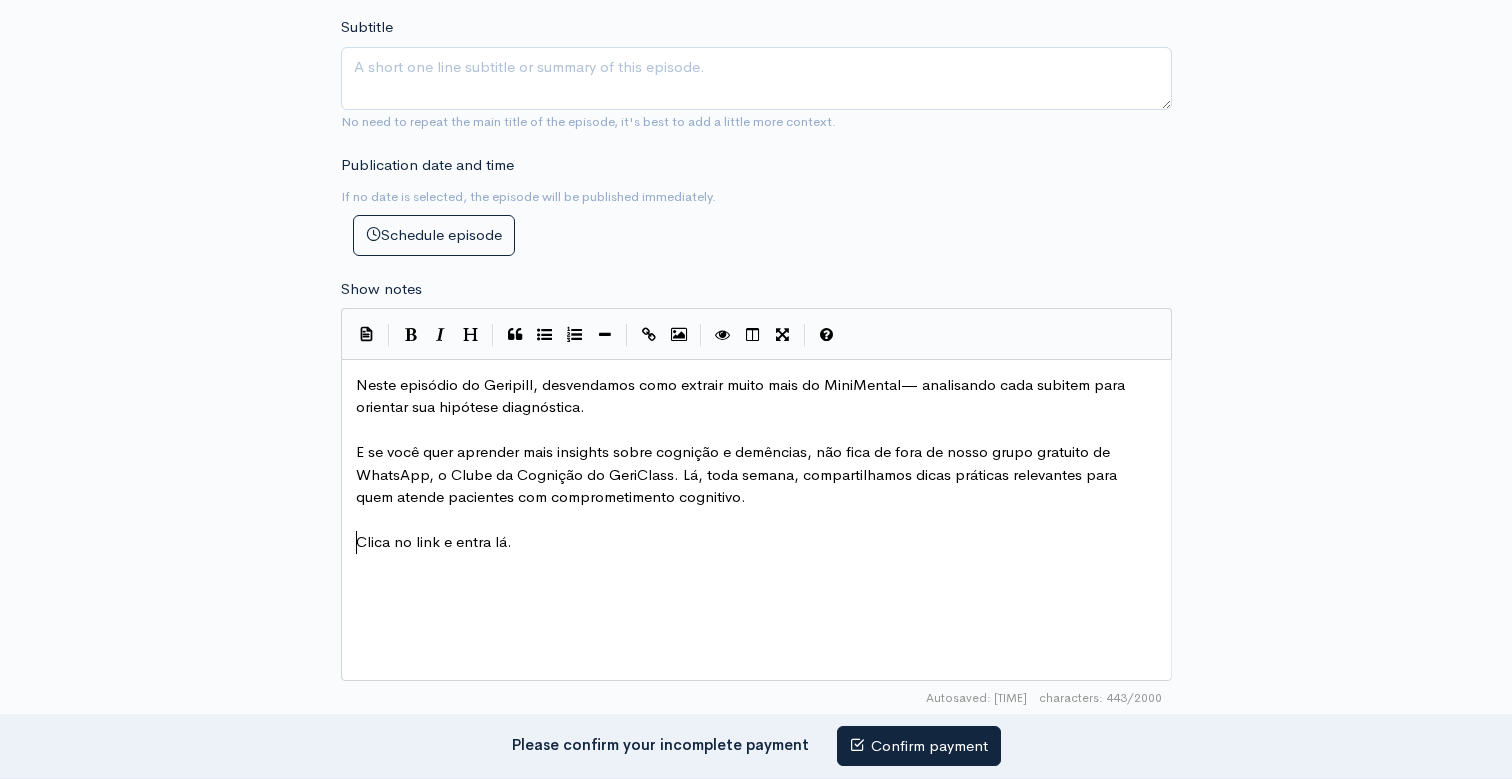 click on "Clica no link e entra lá." at bounding box center [756, 542] 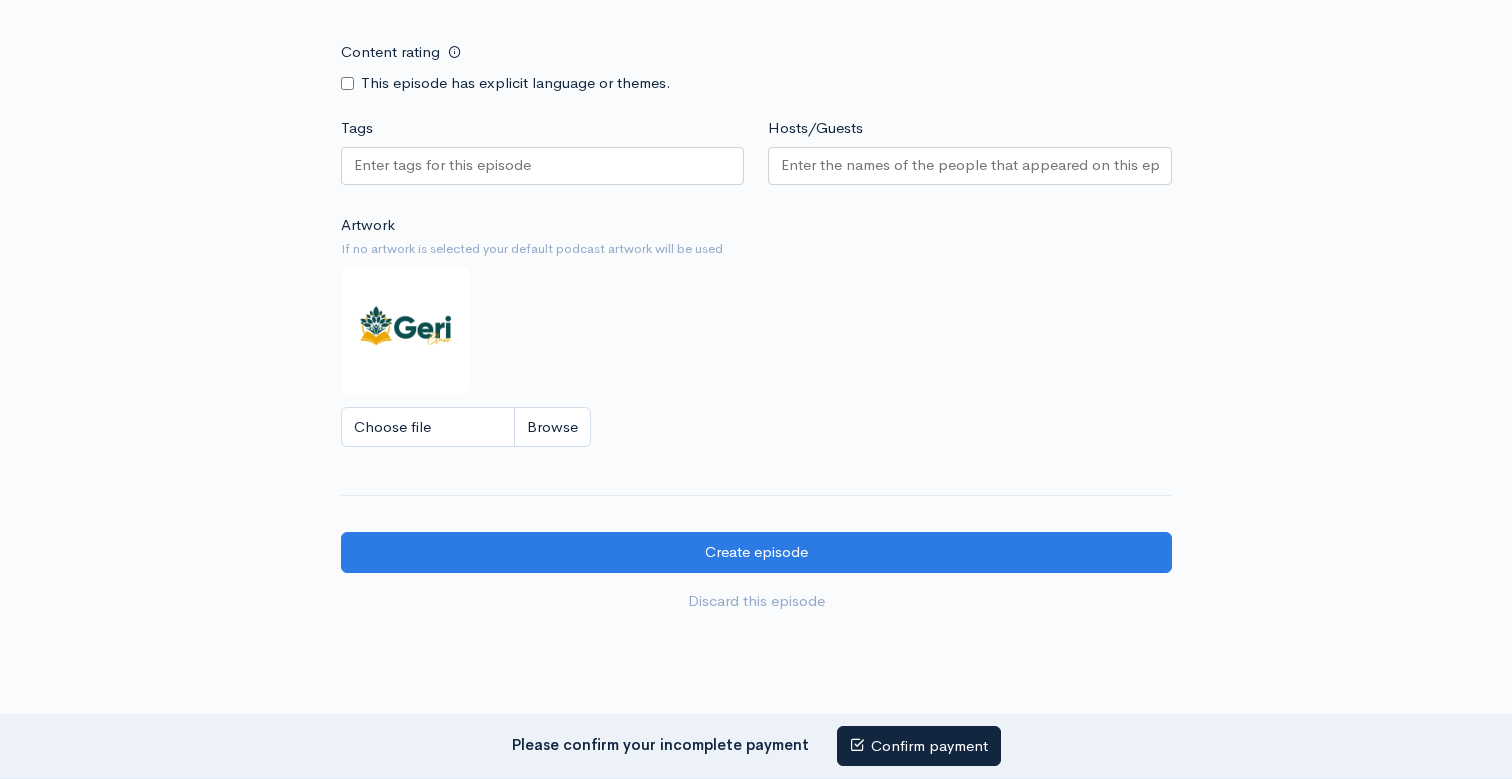 scroll, scrollTop: 1750, scrollLeft: 0, axis: vertical 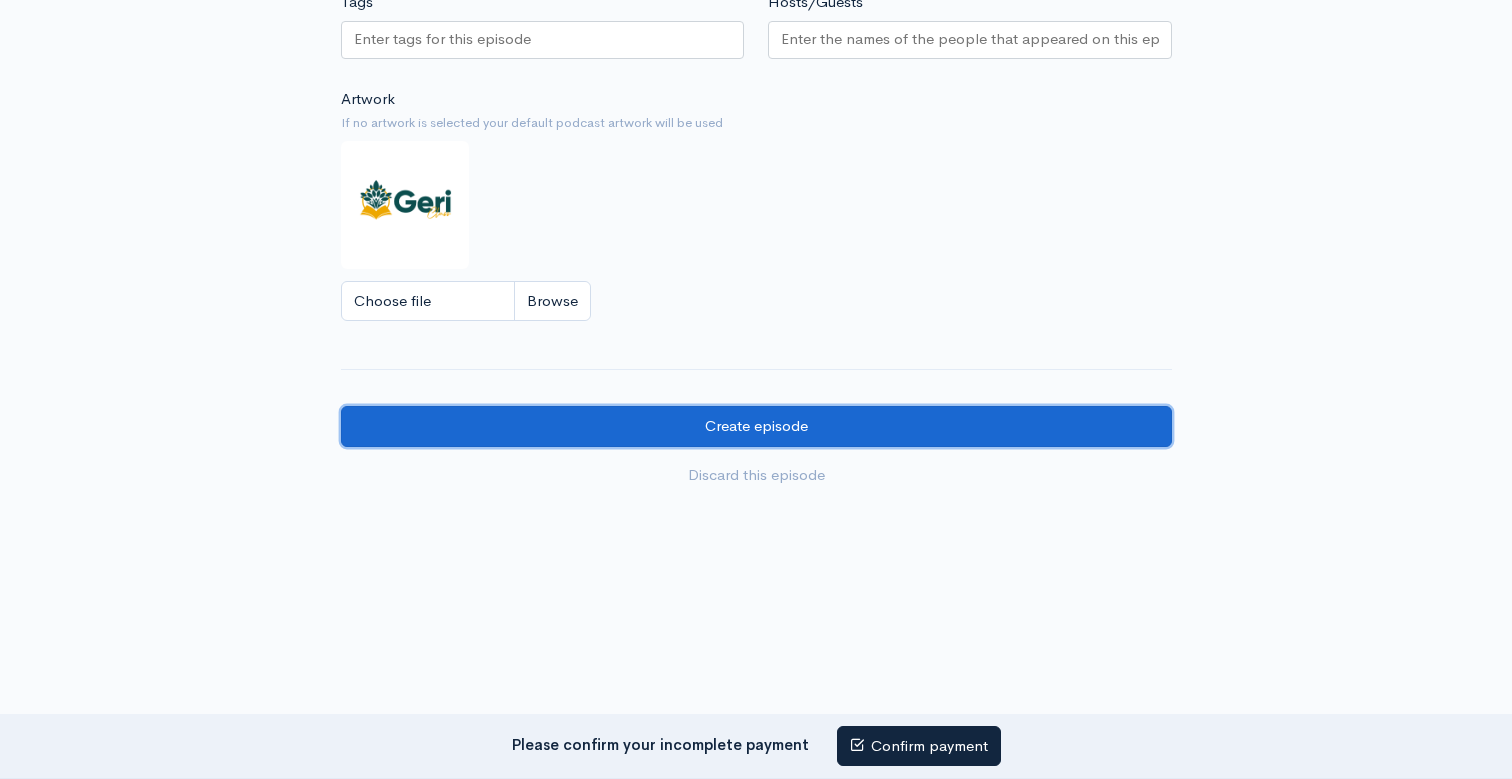 click on "Create episode" at bounding box center (756, 426) 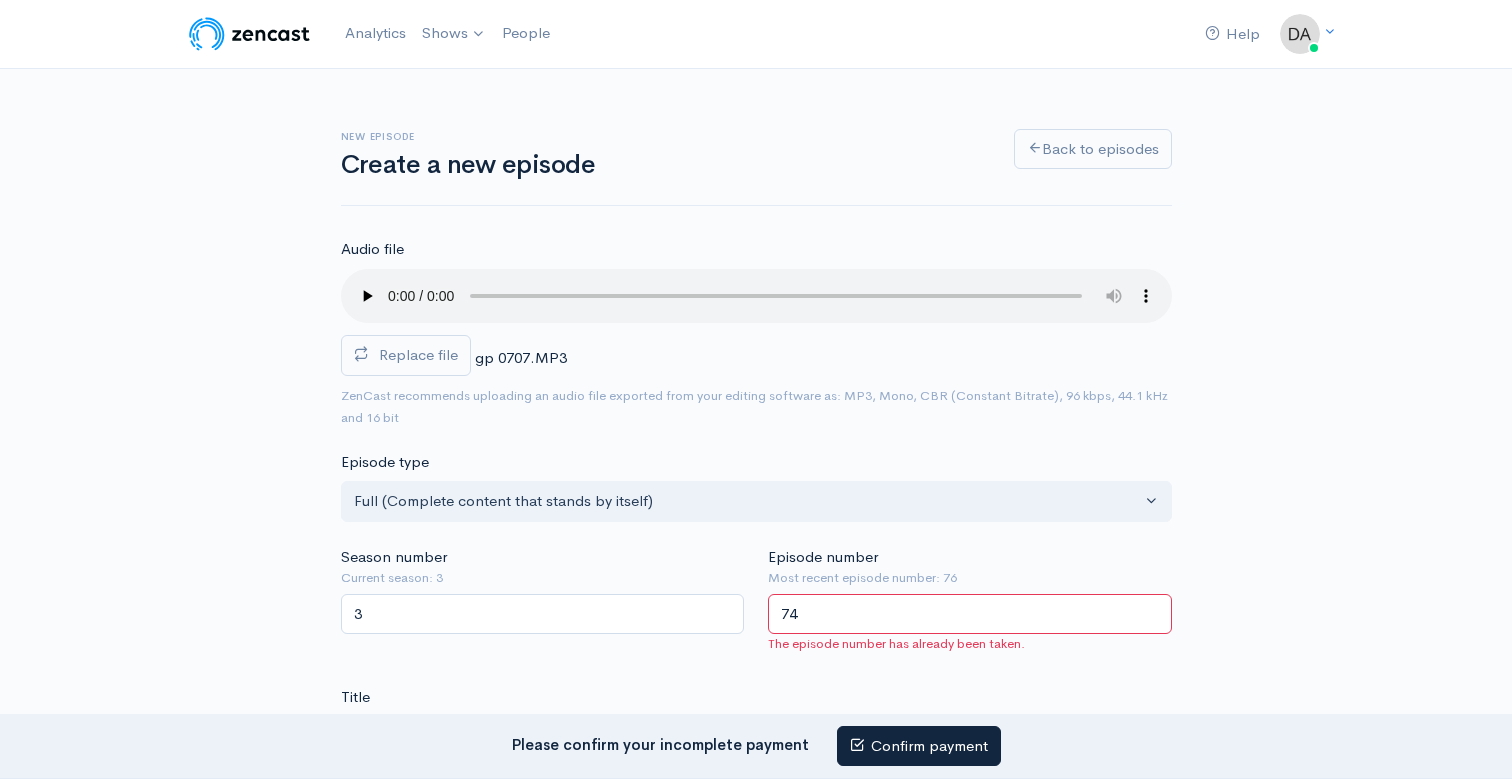 scroll, scrollTop: 0, scrollLeft: 0, axis: both 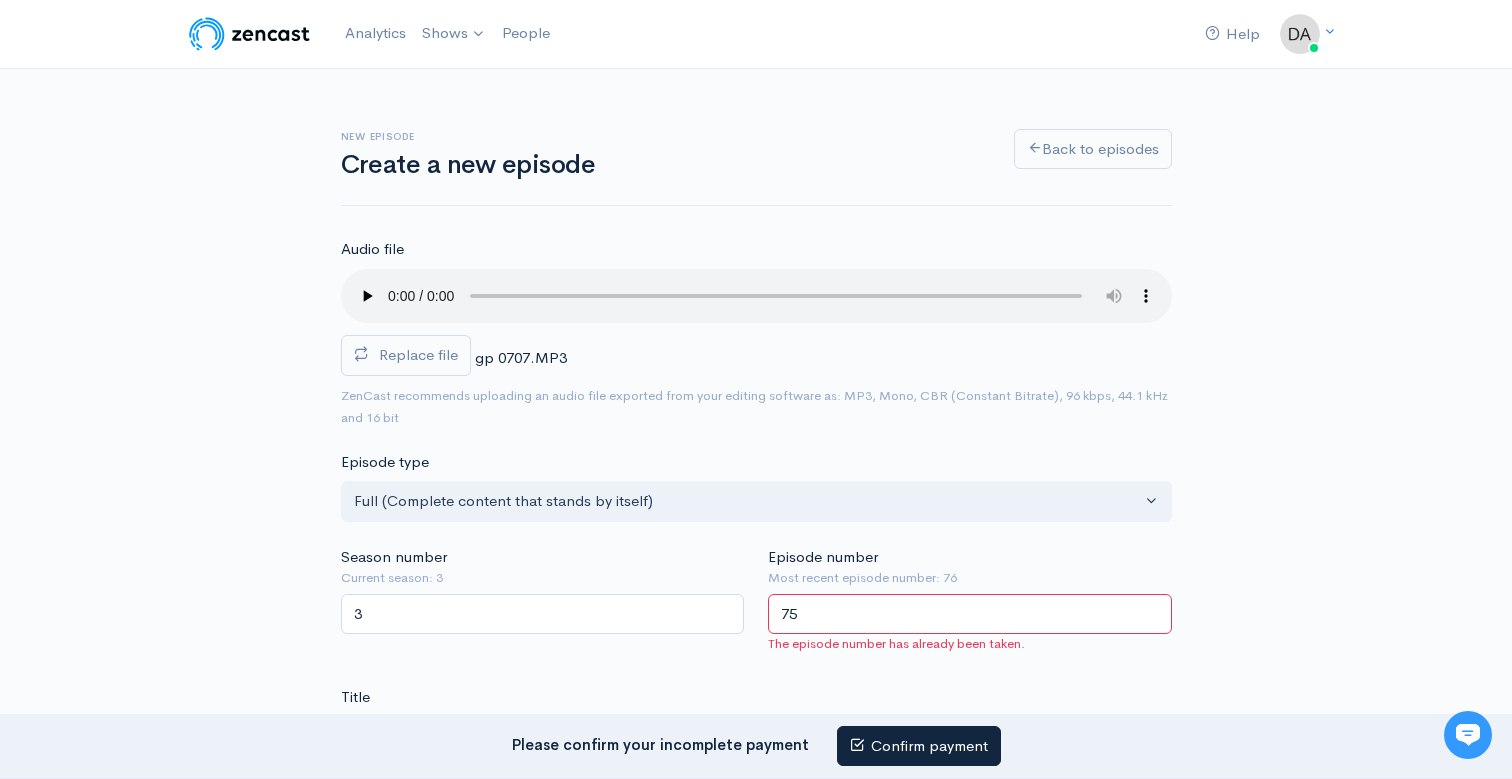 click on "75" at bounding box center (970, 614) 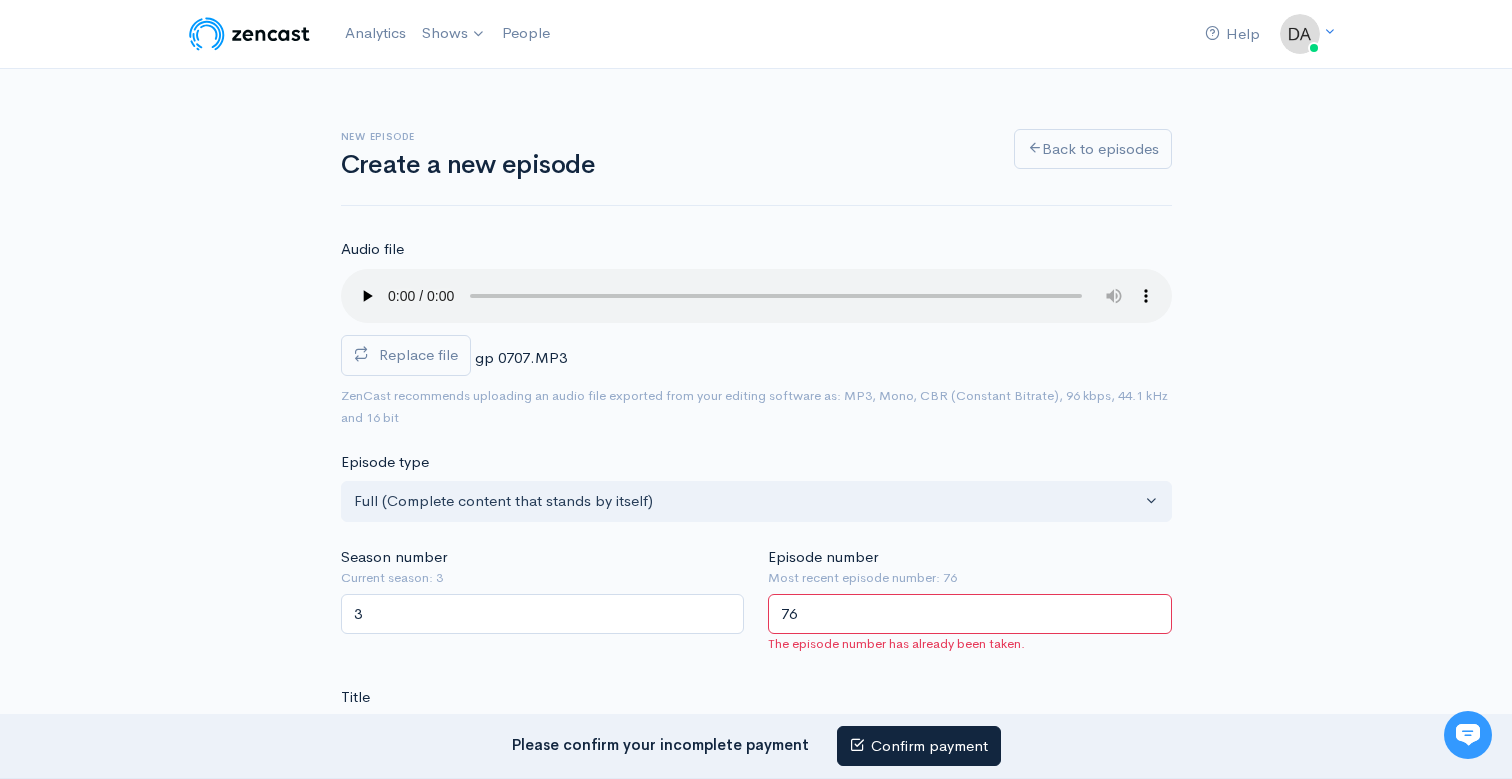click on "76" at bounding box center [970, 614] 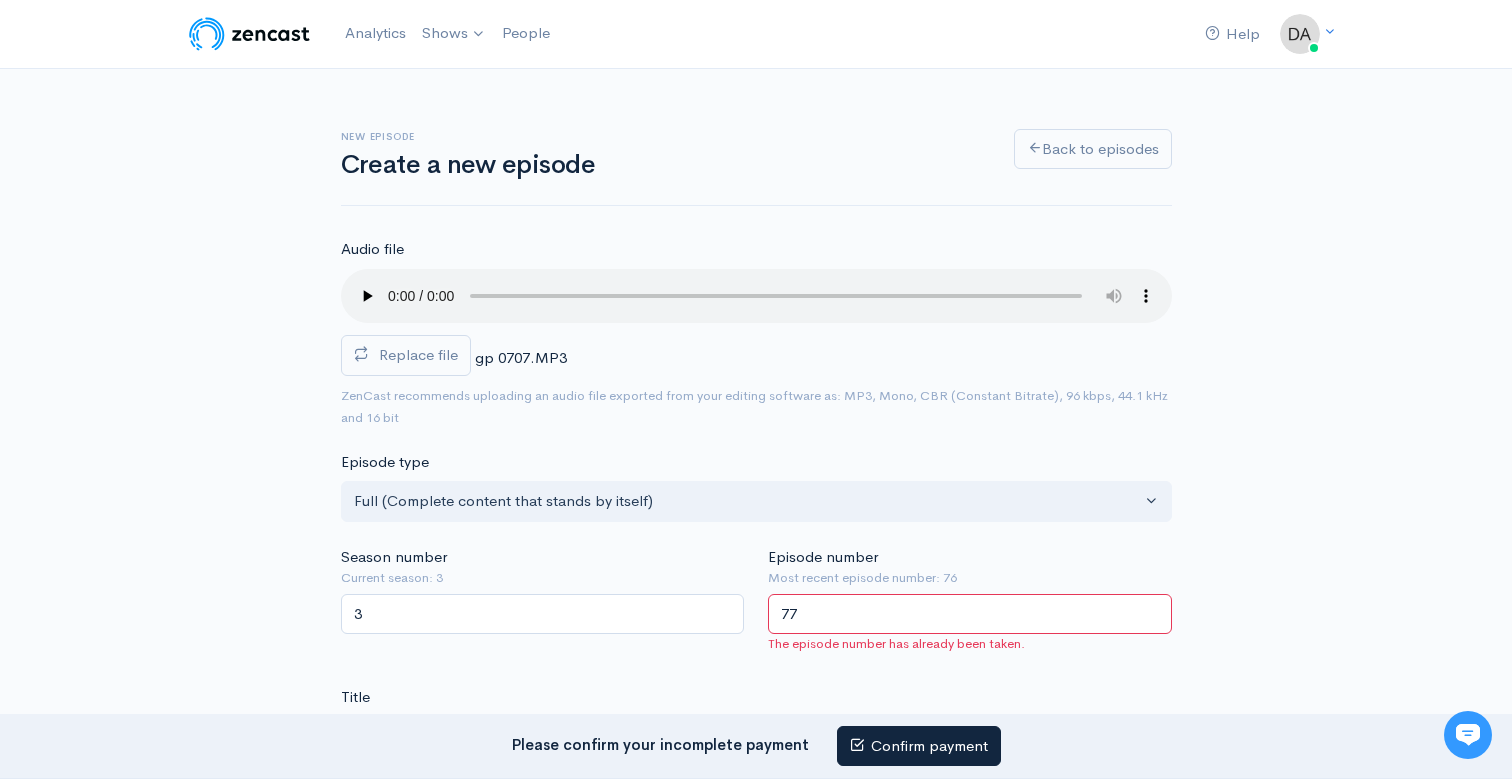 click on "77" at bounding box center (970, 614) 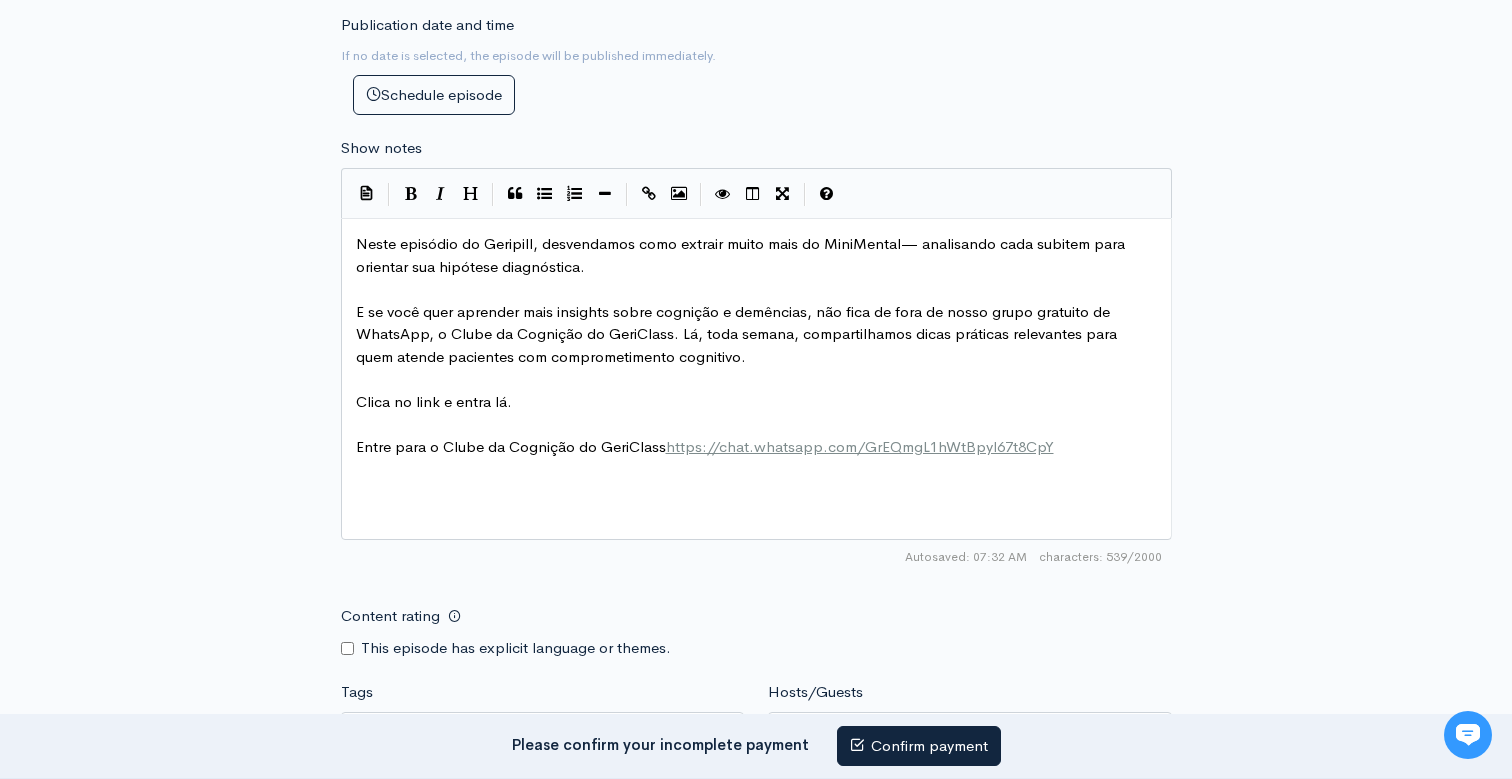 scroll, scrollTop: 1732, scrollLeft: 0, axis: vertical 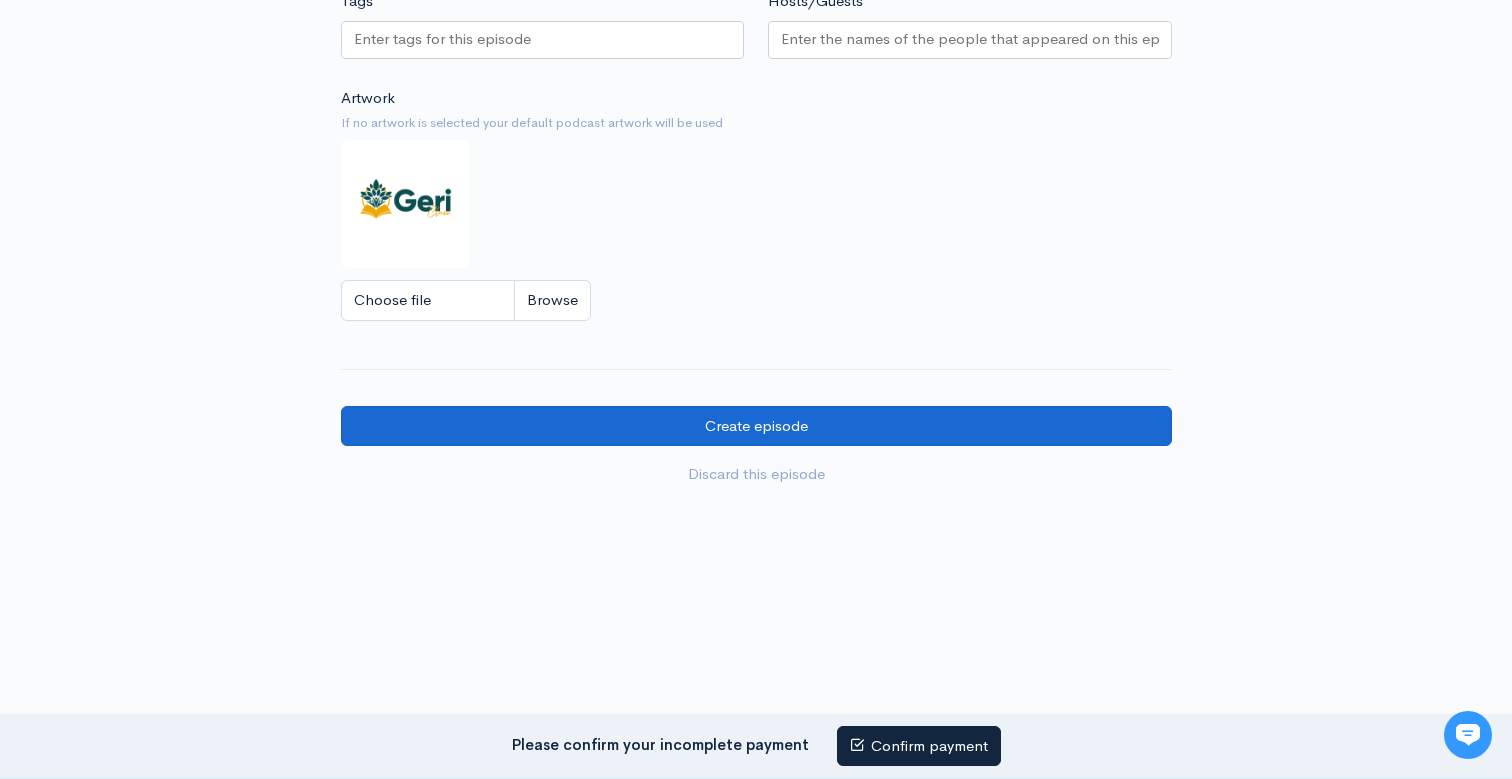 type on "75" 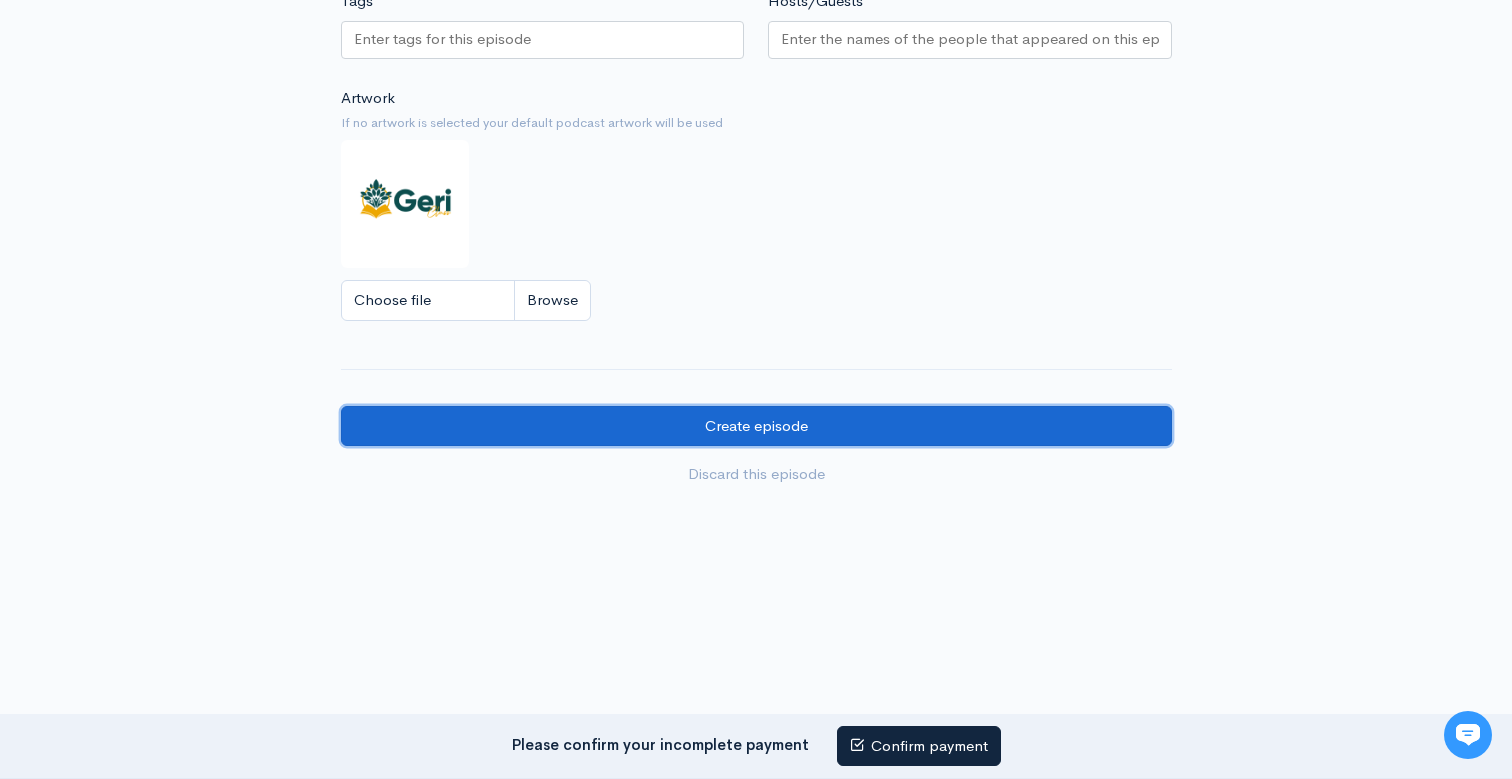 click on "Create episode" at bounding box center (756, 426) 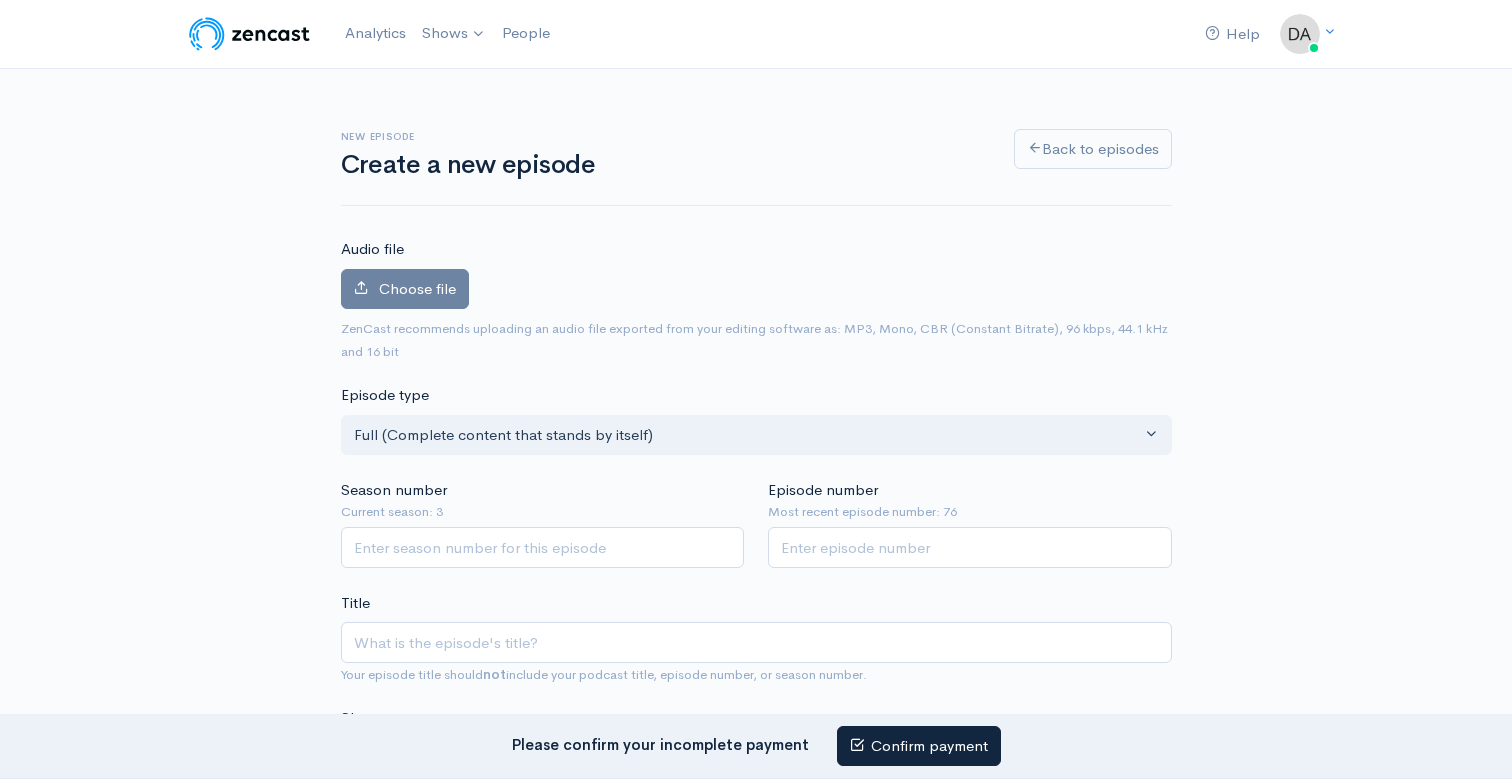 scroll, scrollTop: 0, scrollLeft: 0, axis: both 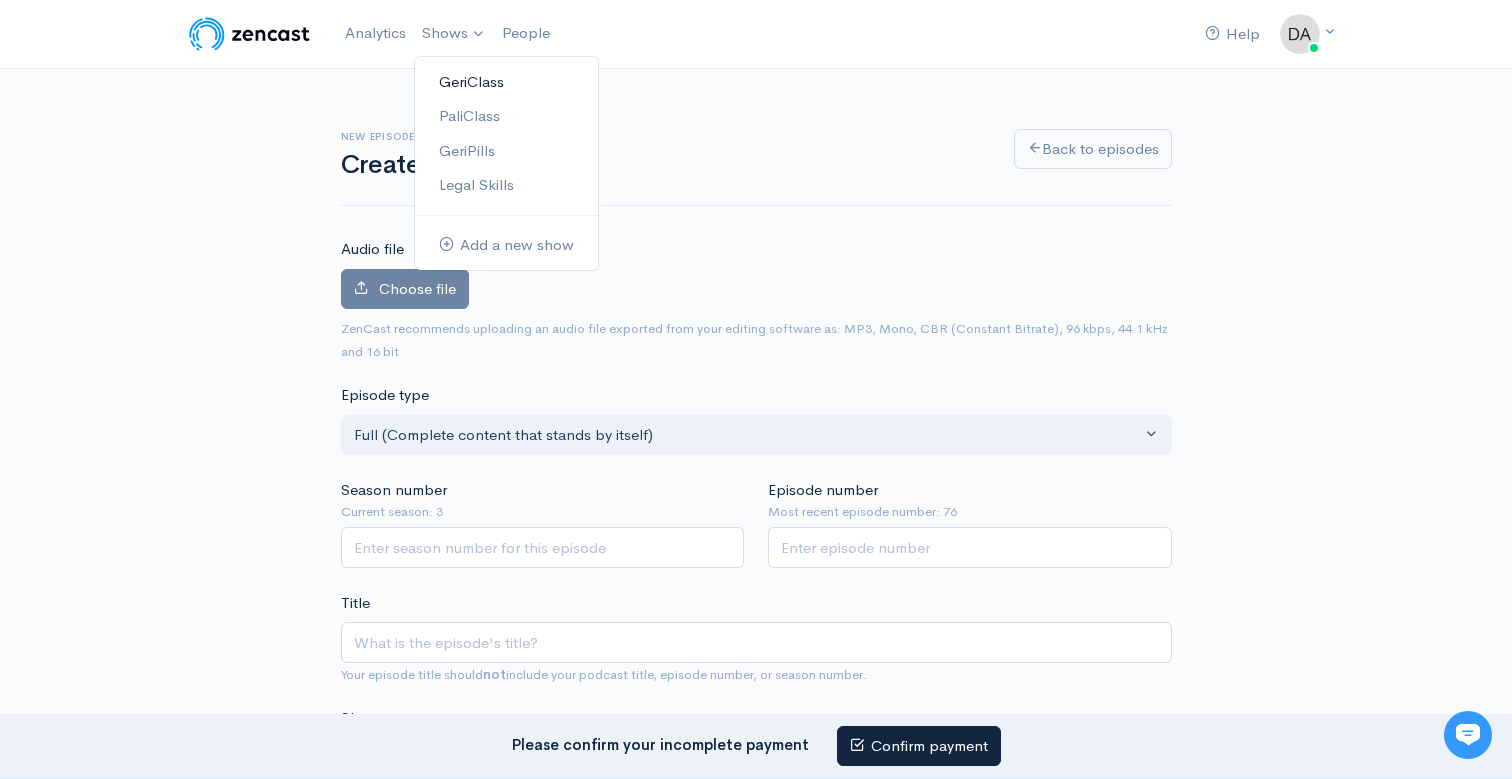 click on "GeriClass" at bounding box center (506, 82) 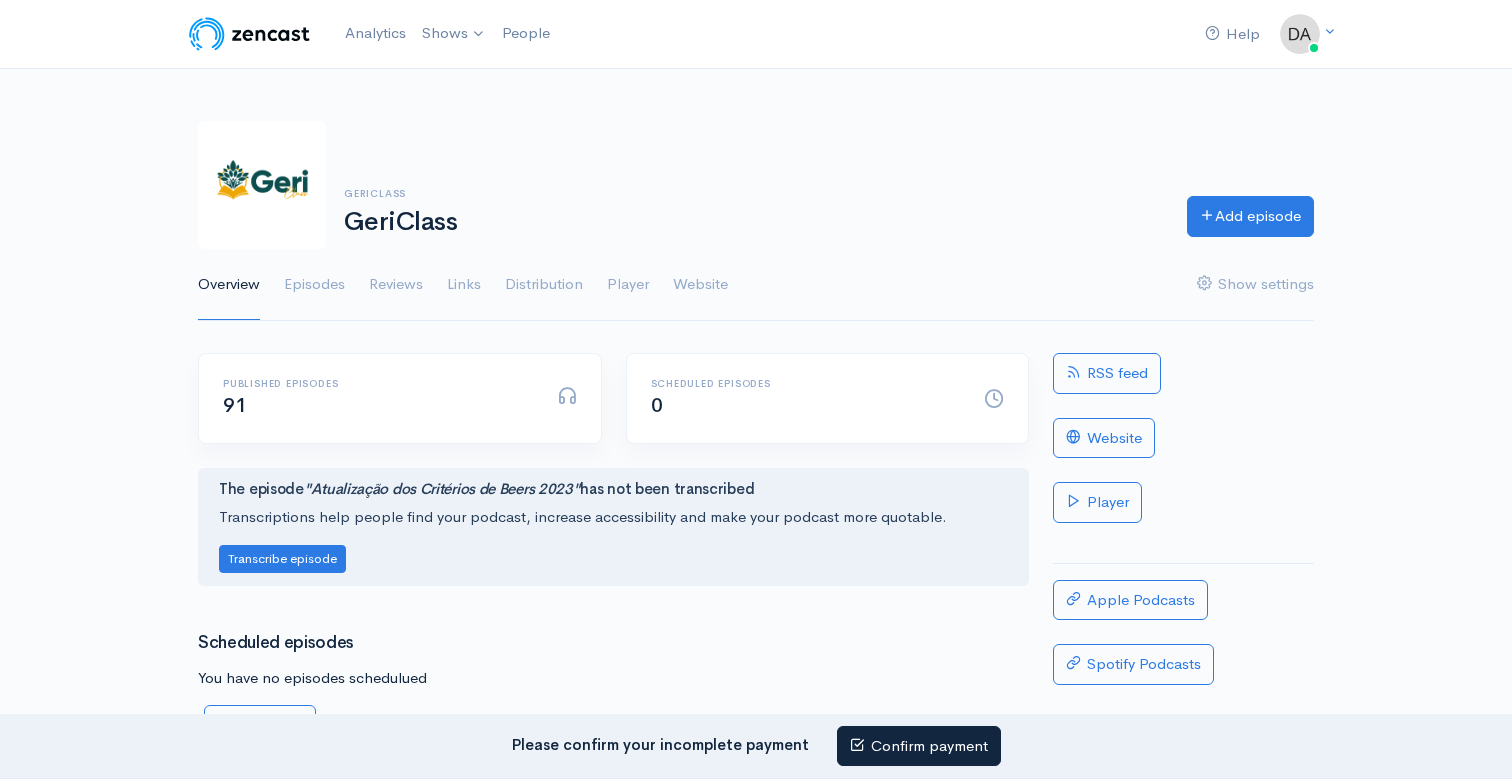 scroll, scrollTop: 0, scrollLeft: 0, axis: both 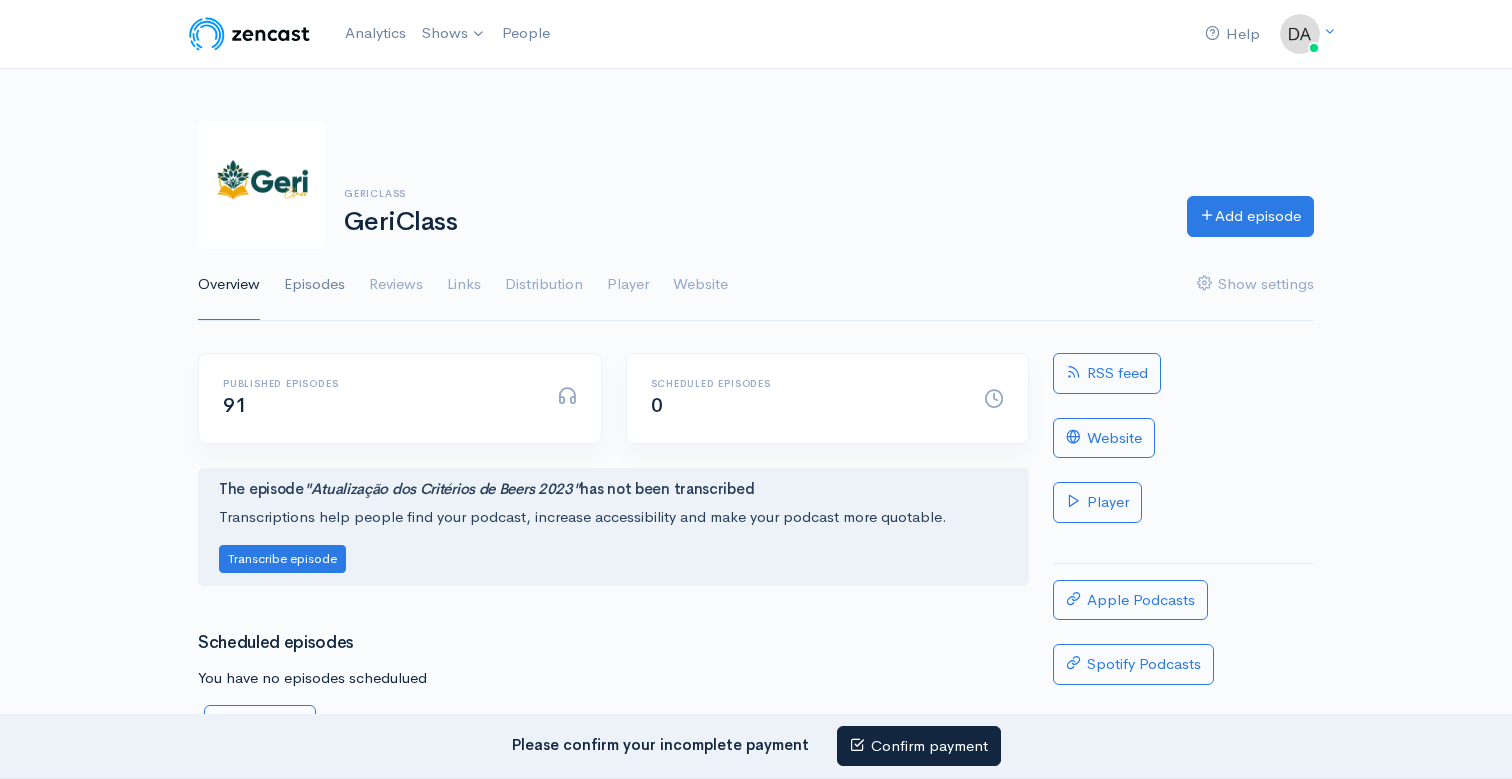 click on "Episodes" at bounding box center (314, 285) 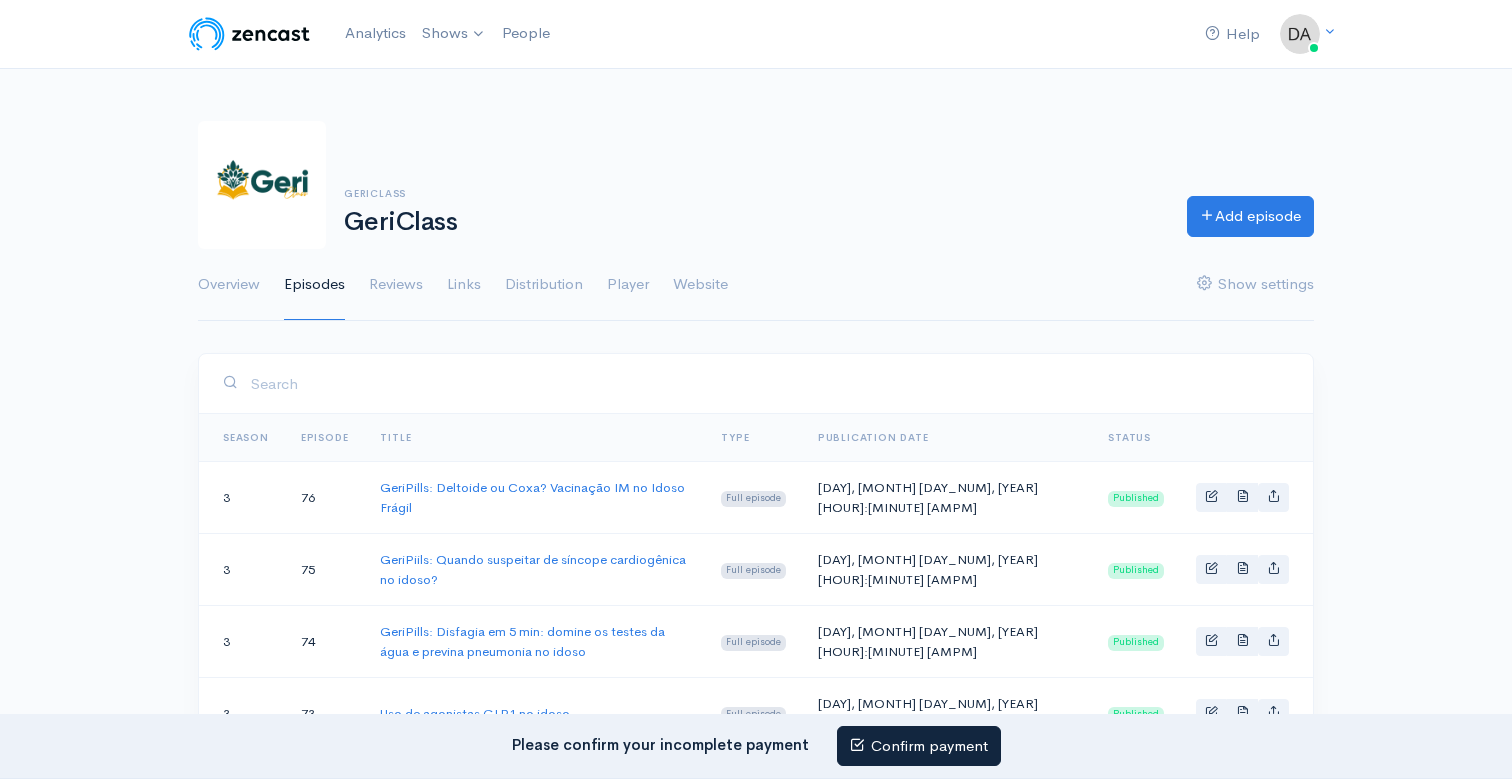 scroll, scrollTop: 0, scrollLeft: 0, axis: both 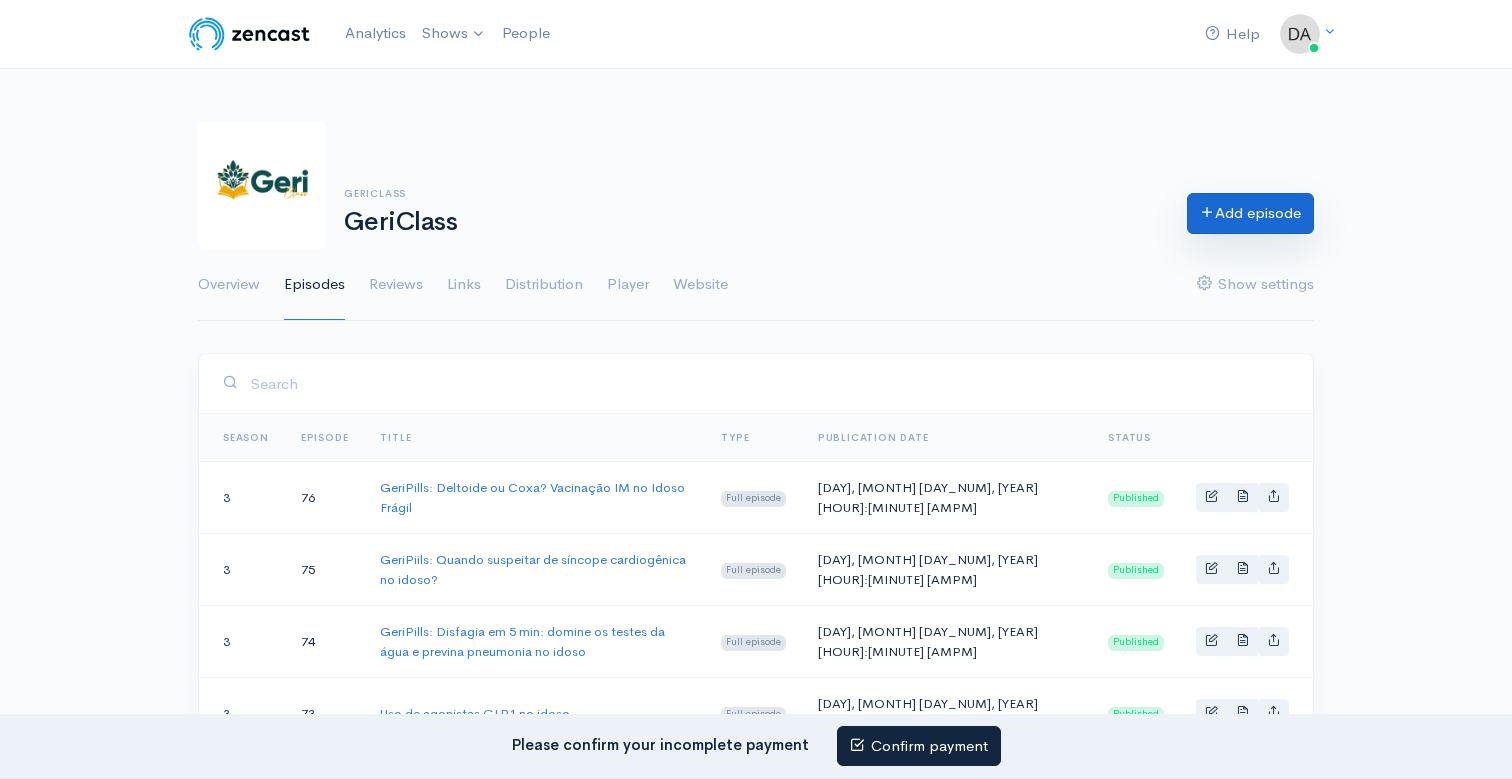 click on "Add episode" at bounding box center (1250, 213) 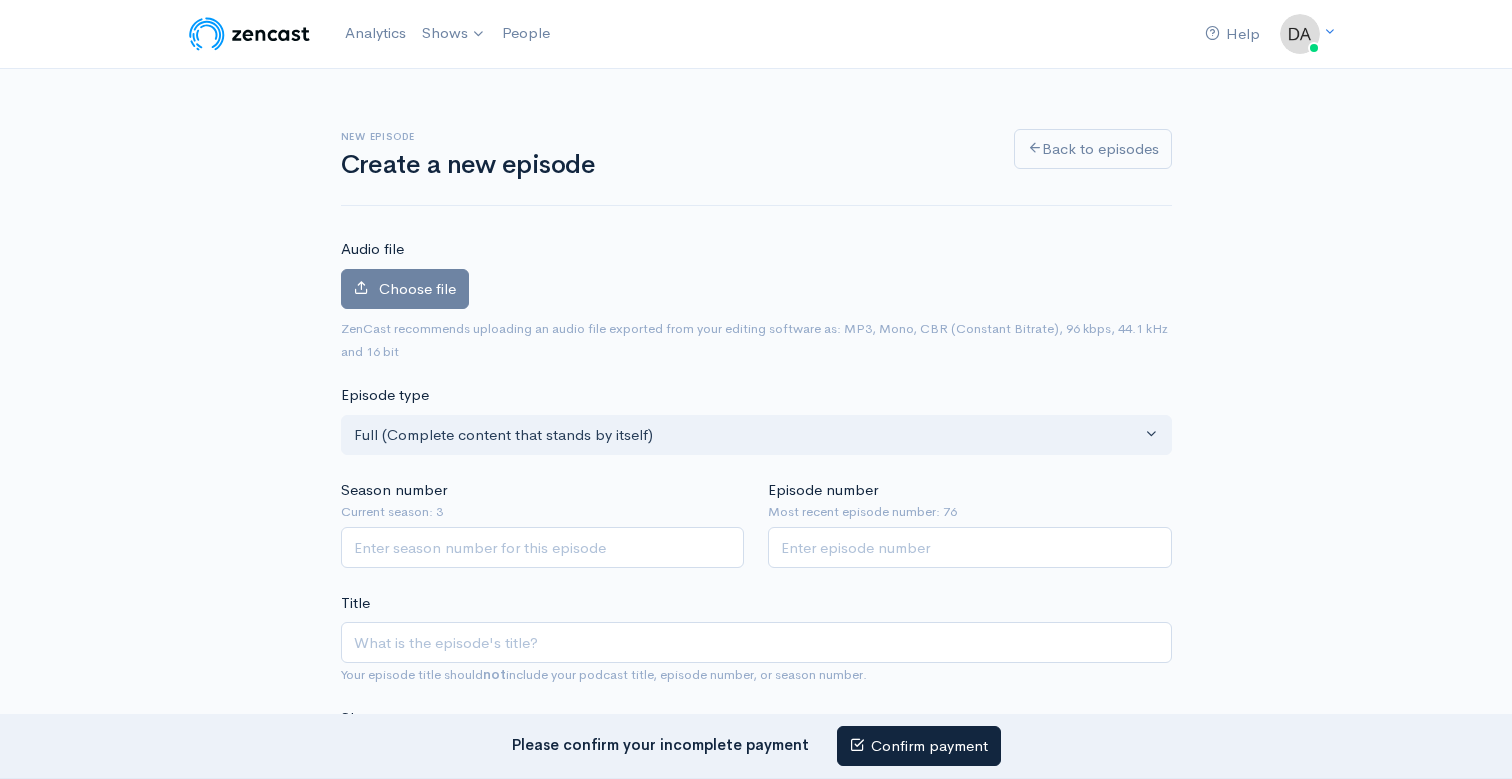 scroll, scrollTop: 0, scrollLeft: 0, axis: both 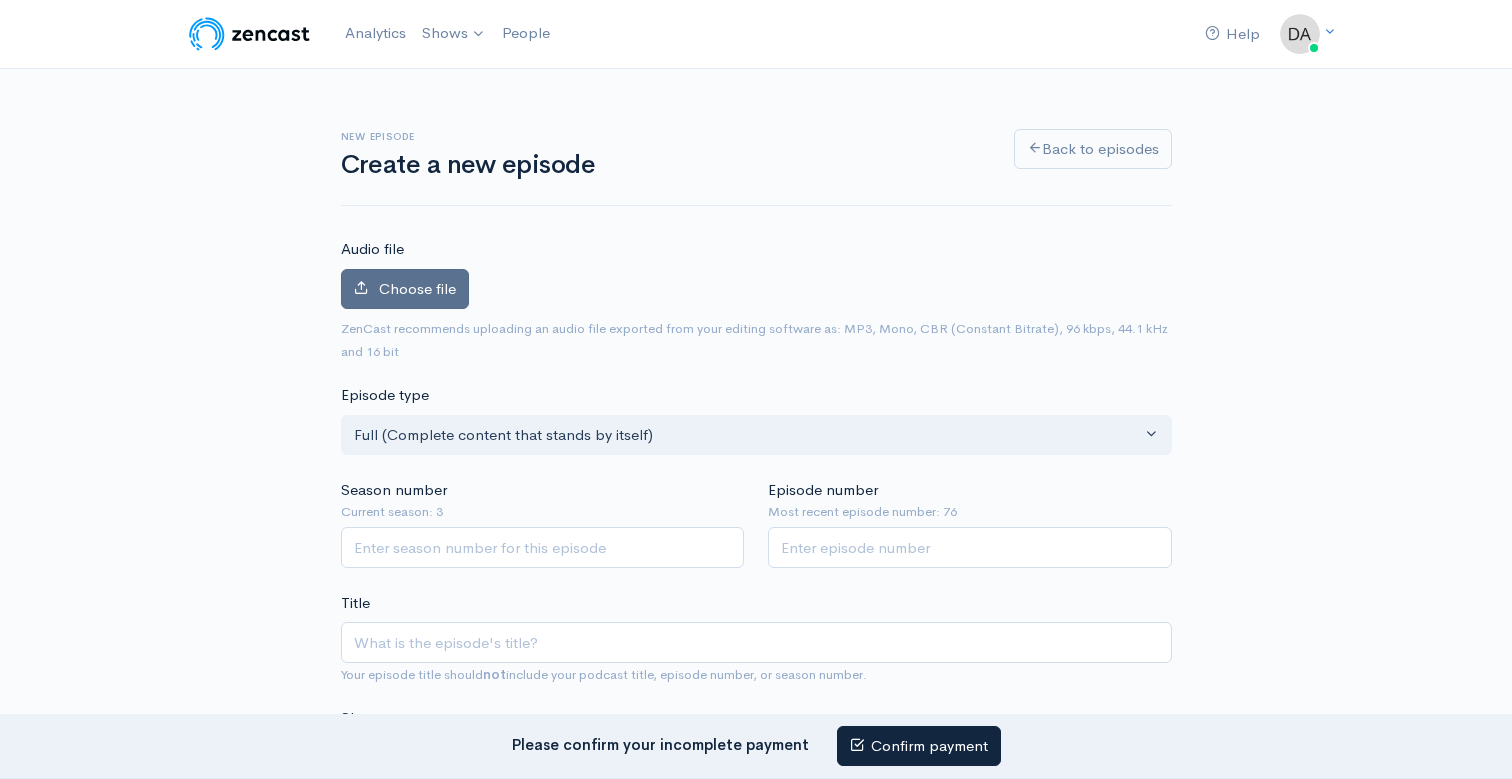 click on "Choose file" at bounding box center (417, 288) 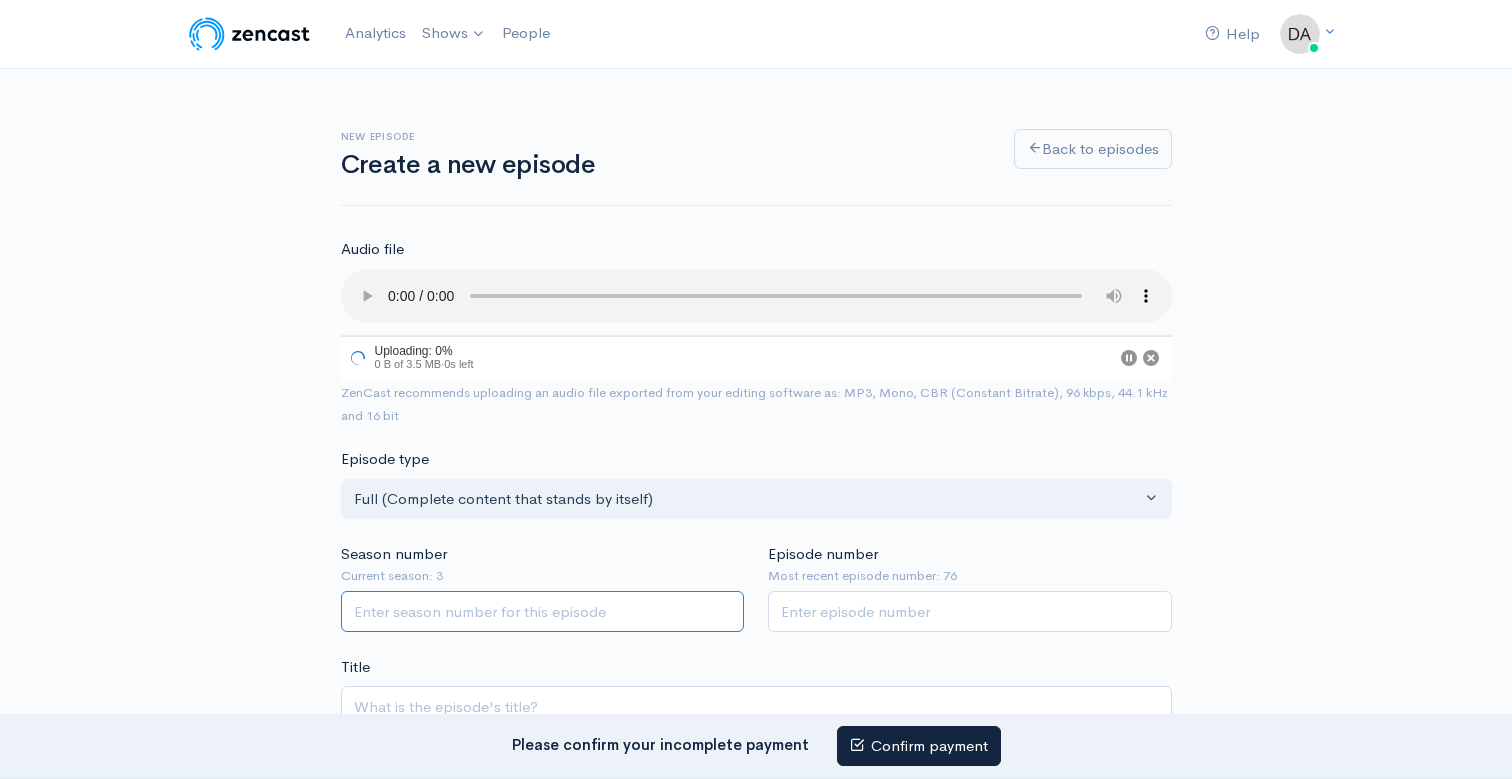 click on "Season number" at bounding box center [543, 611] 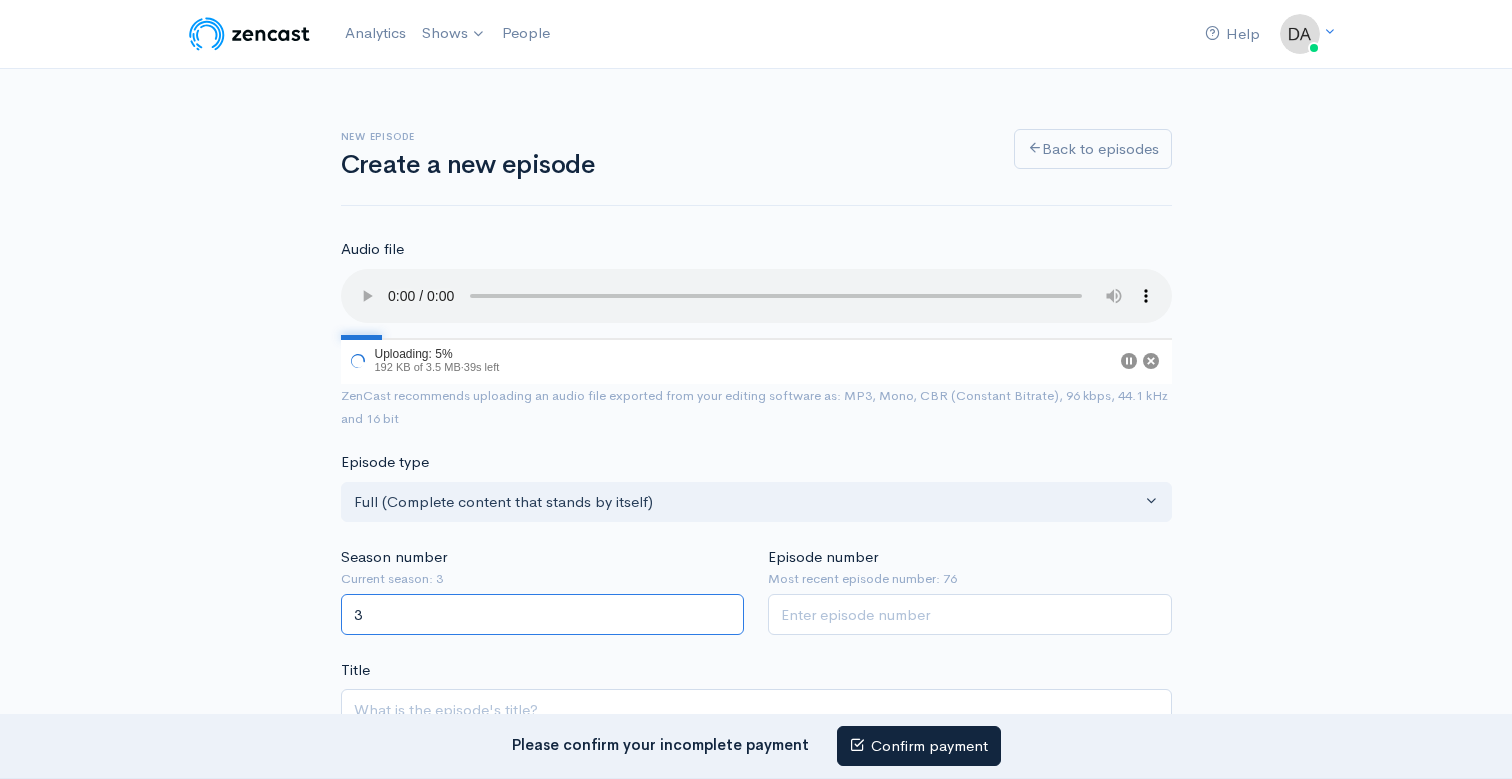 type on "3" 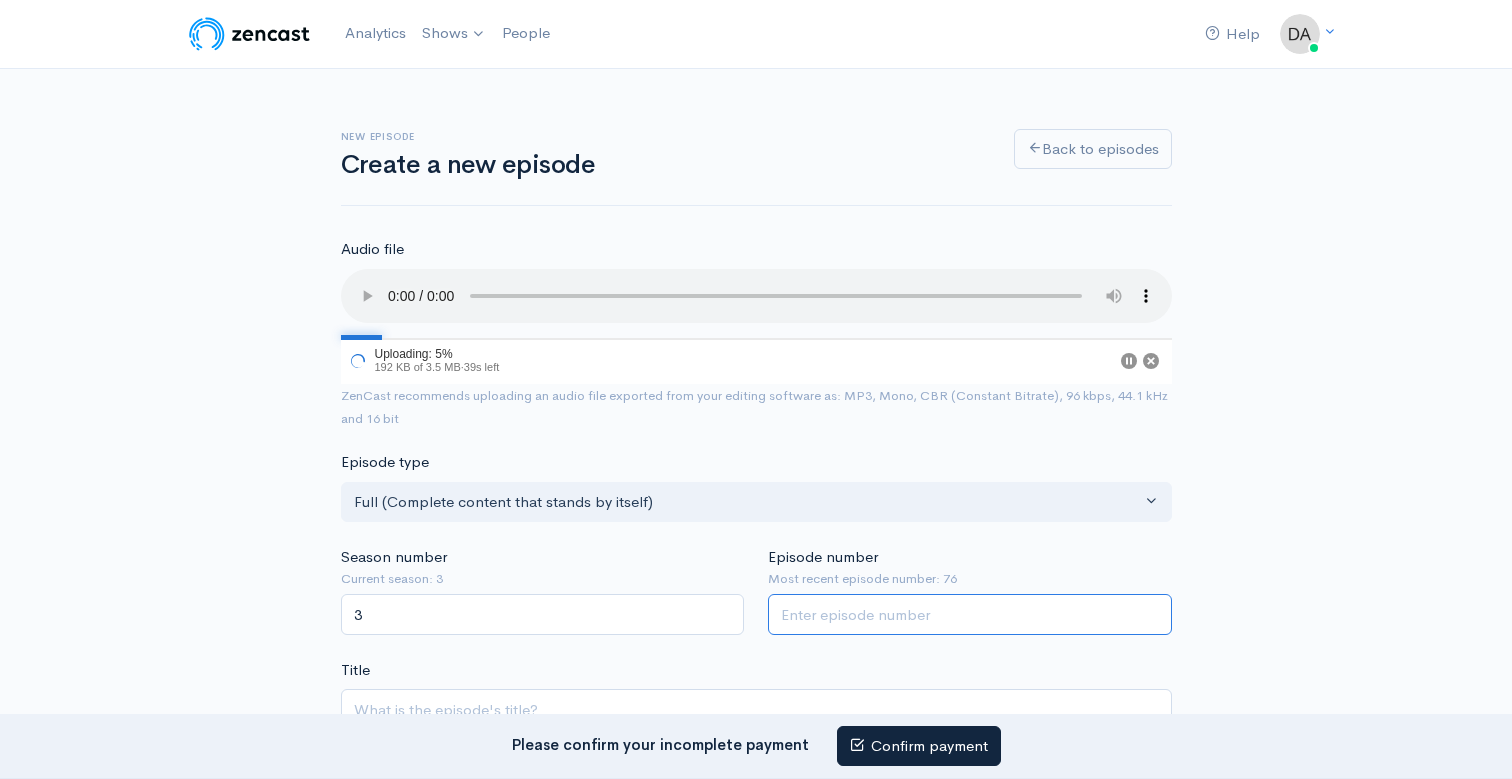 click on "Episode number" at bounding box center (970, 614) 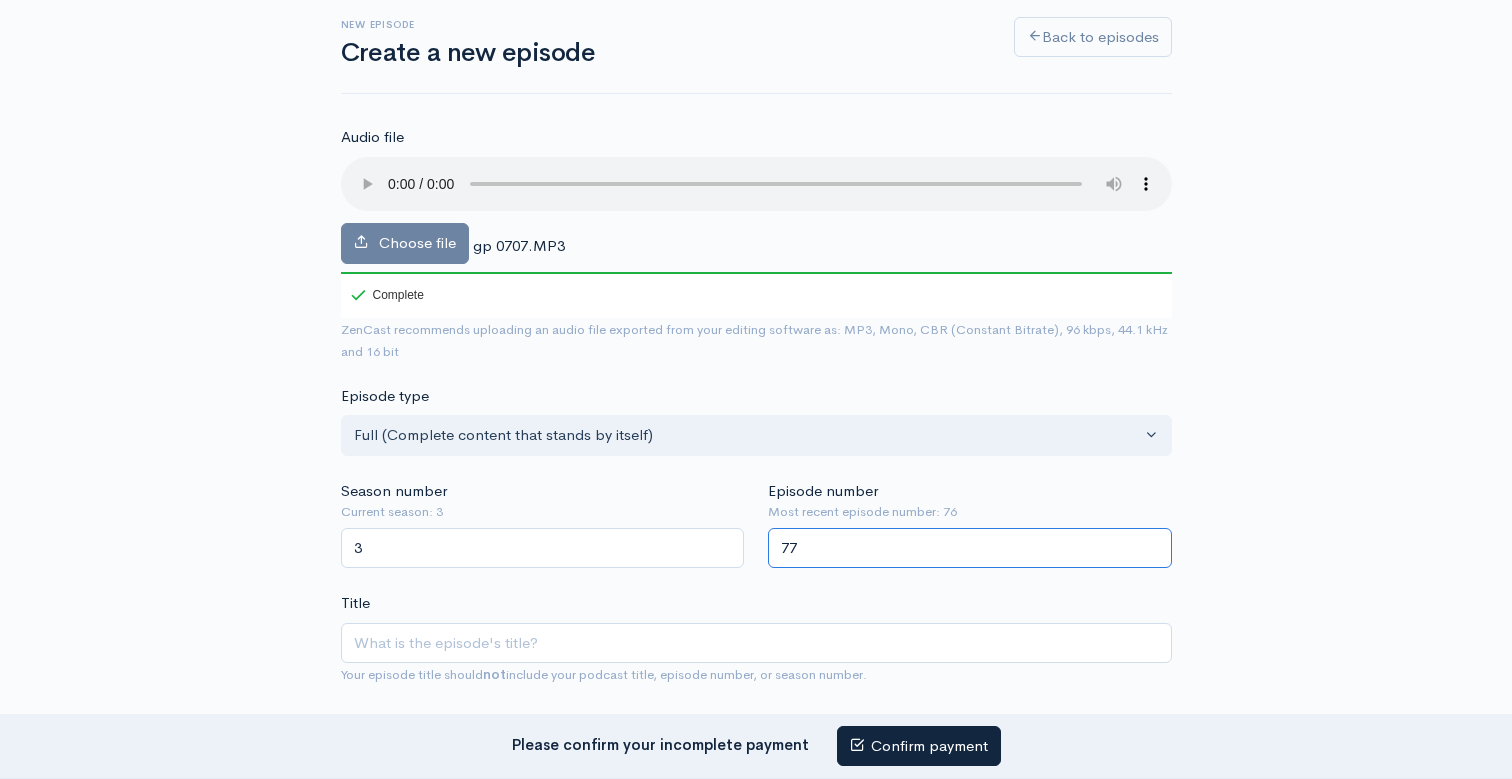 scroll, scrollTop: 117, scrollLeft: 0, axis: vertical 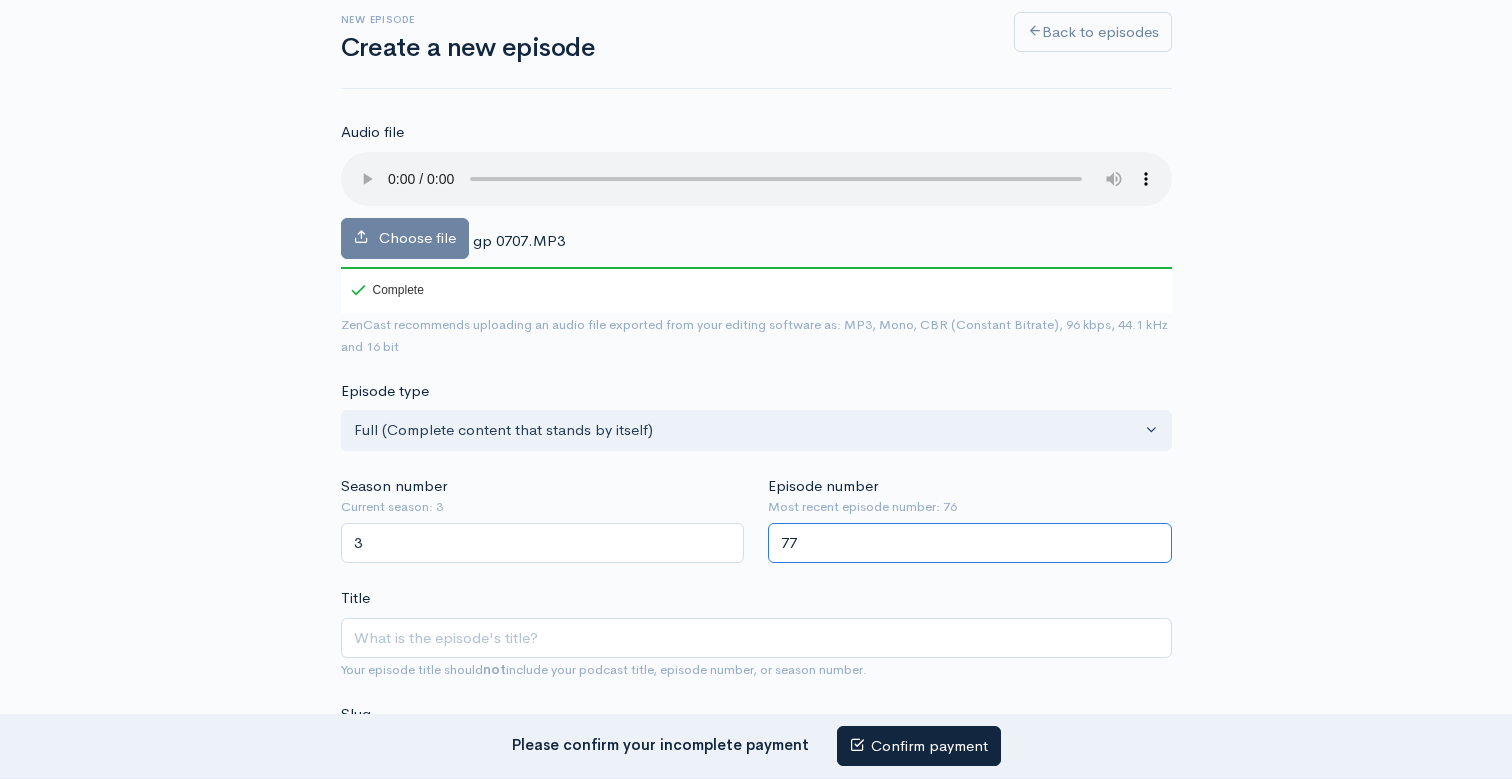 type on "77" 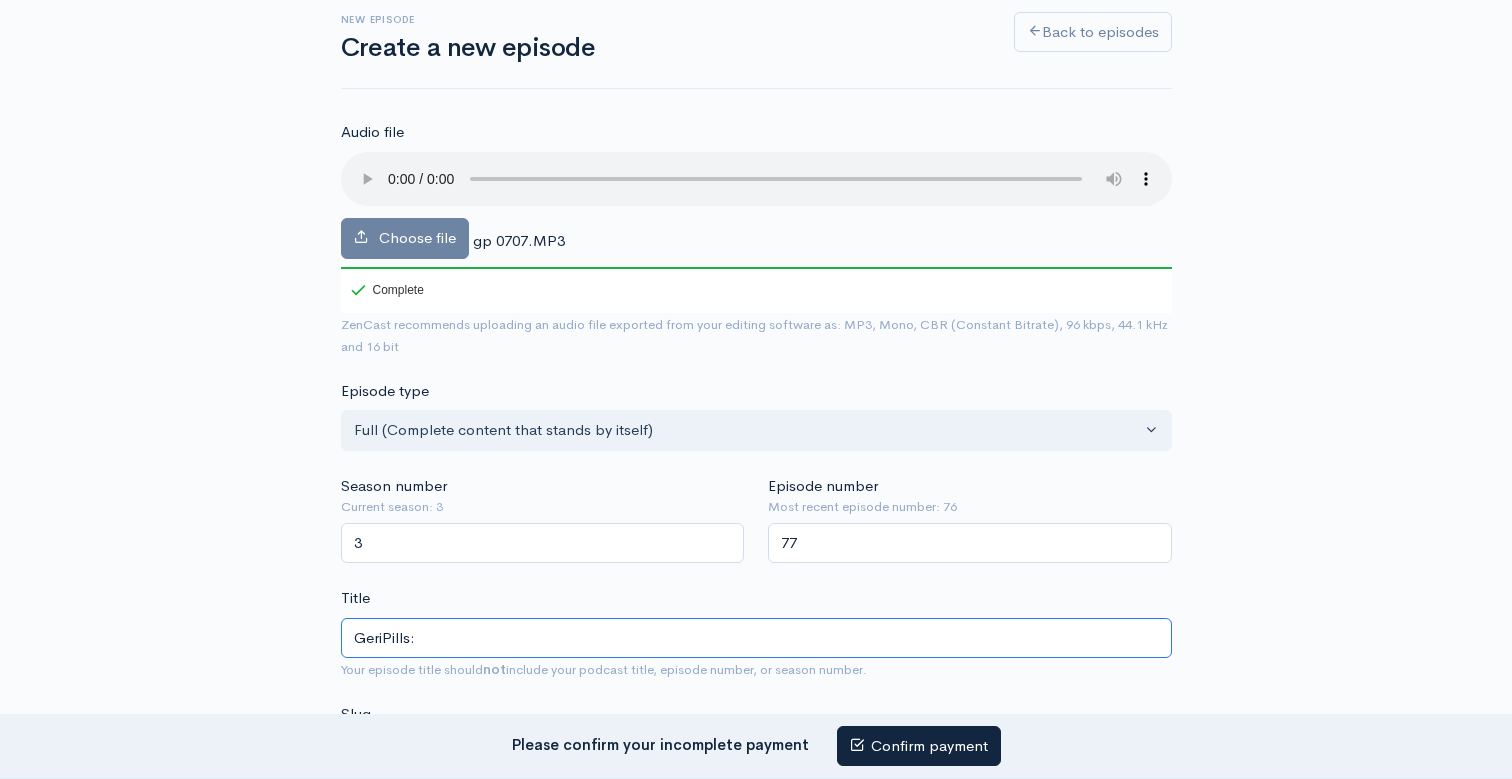 paste on "Pistas que o MiniMental pode revelar" 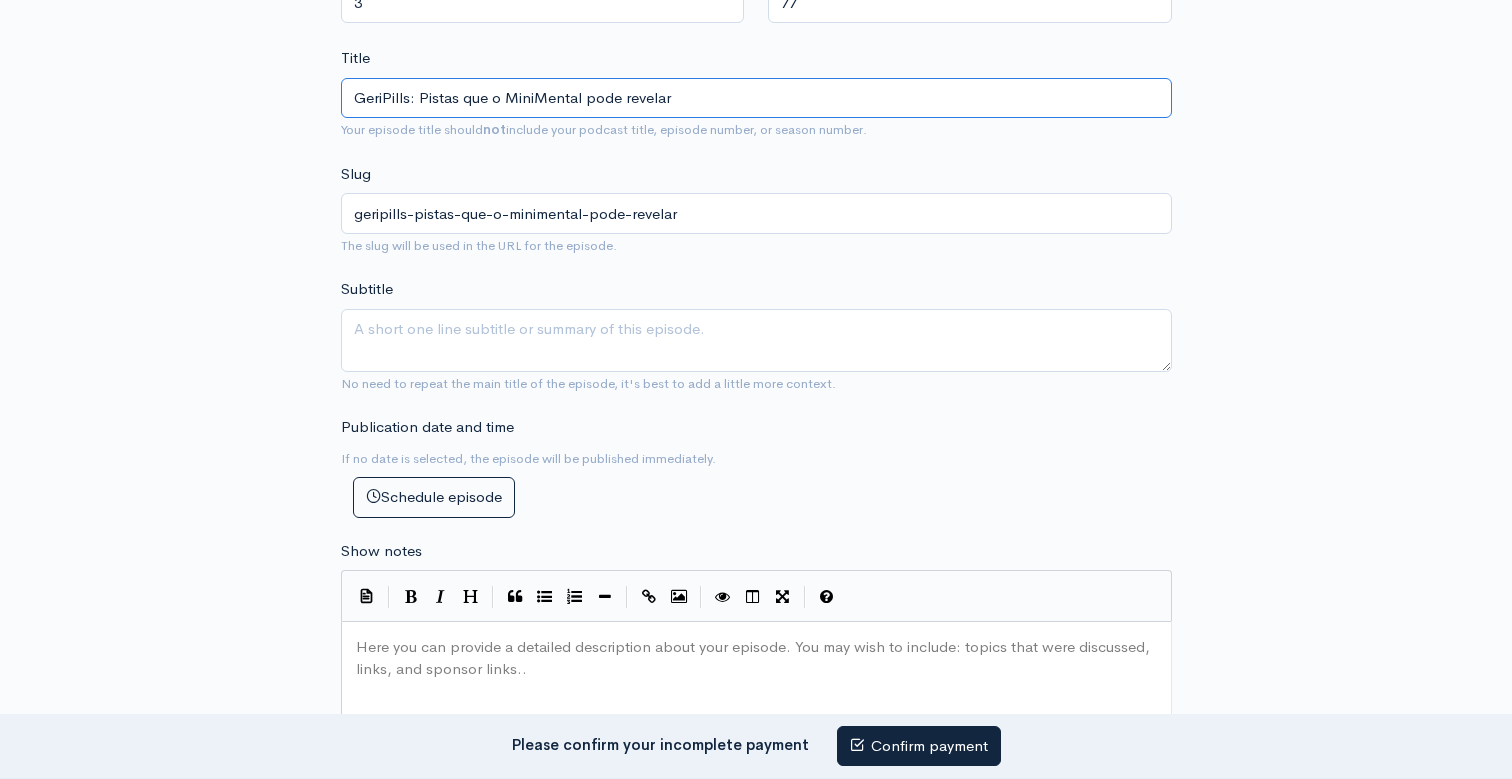 scroll, scrollTop: 671, scrollLeft: 0, axis: vertical 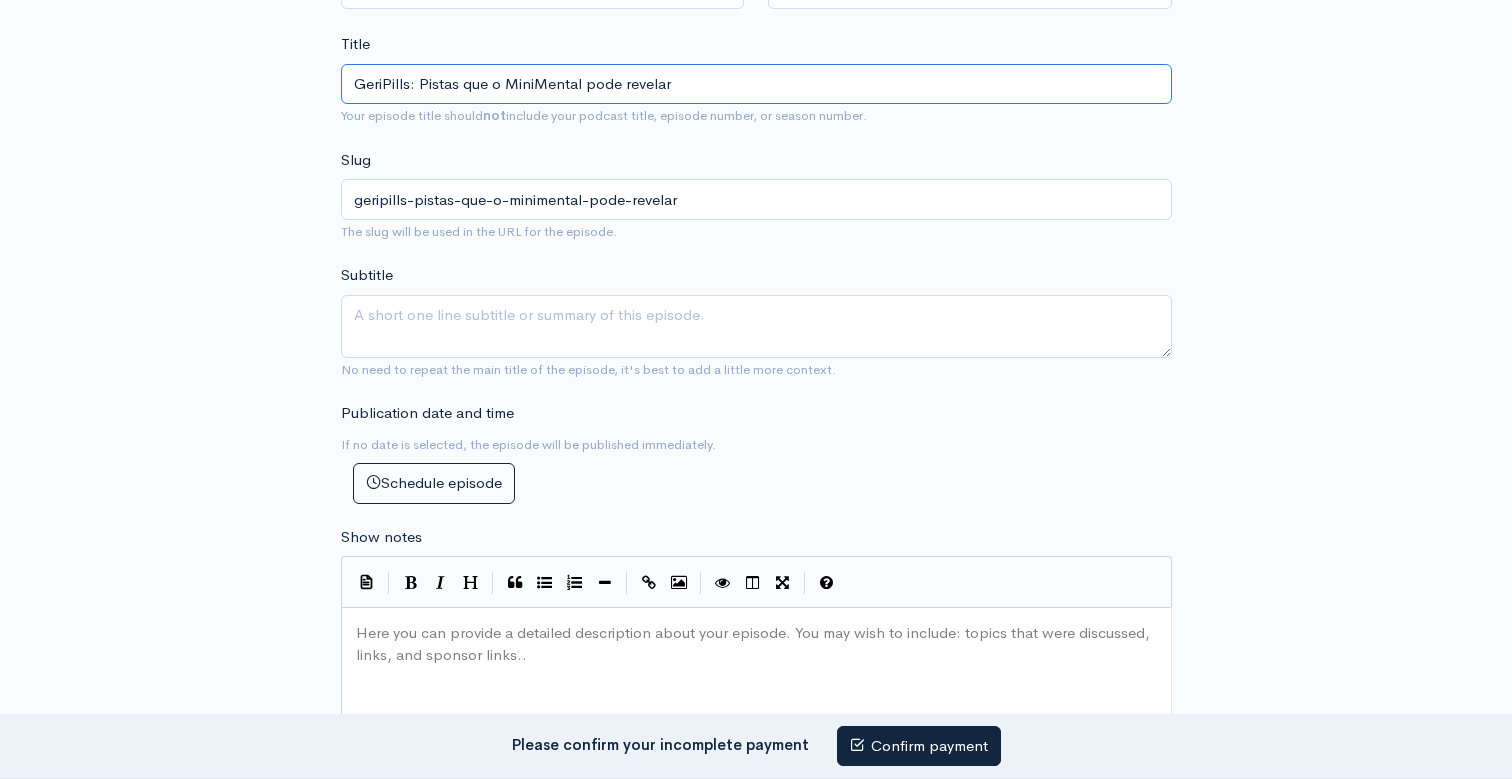 type on "GeriPills: Pistas que o MiniMental pode revelar" 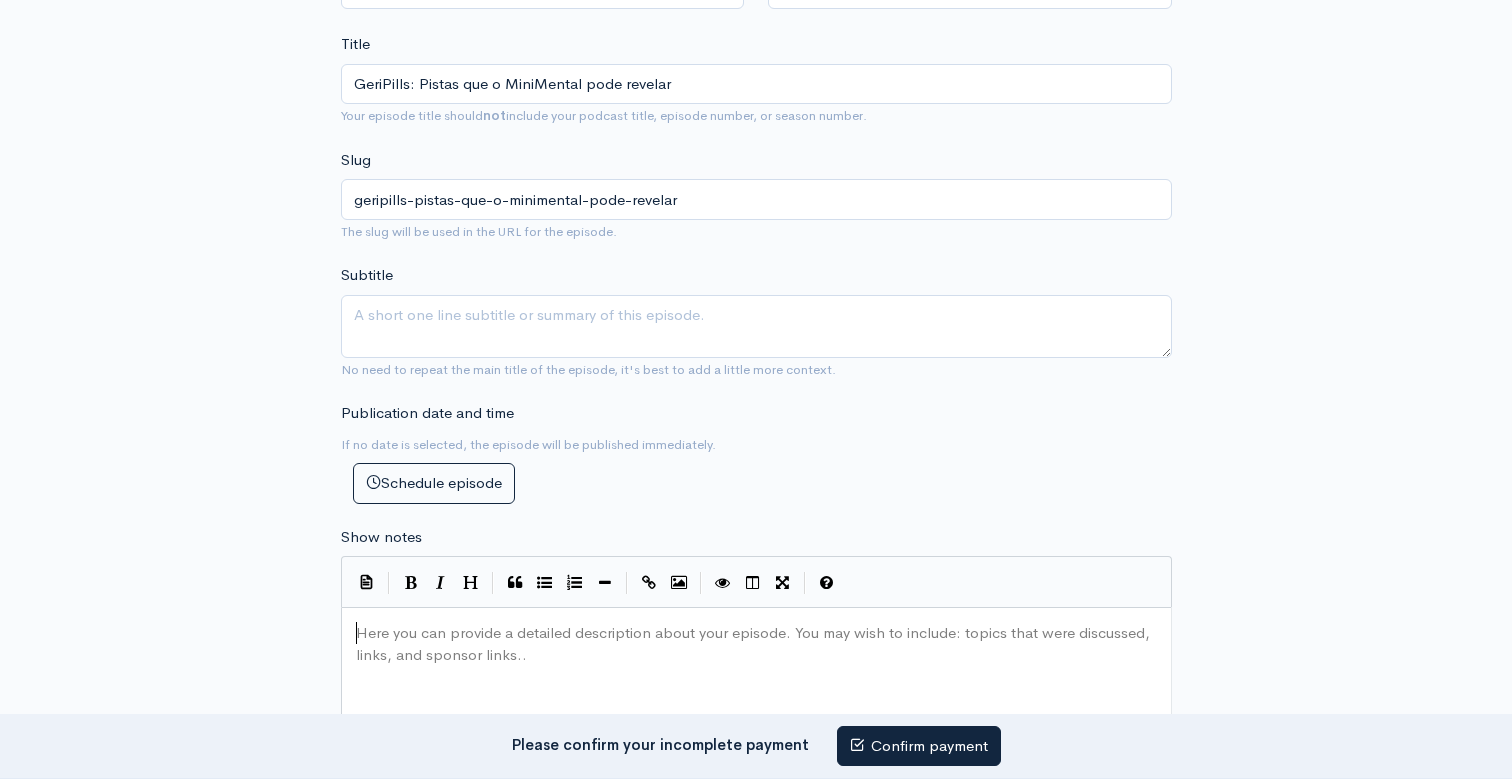 scroll, scrollTop: 1, scrollLeft: 0, axis: vertical 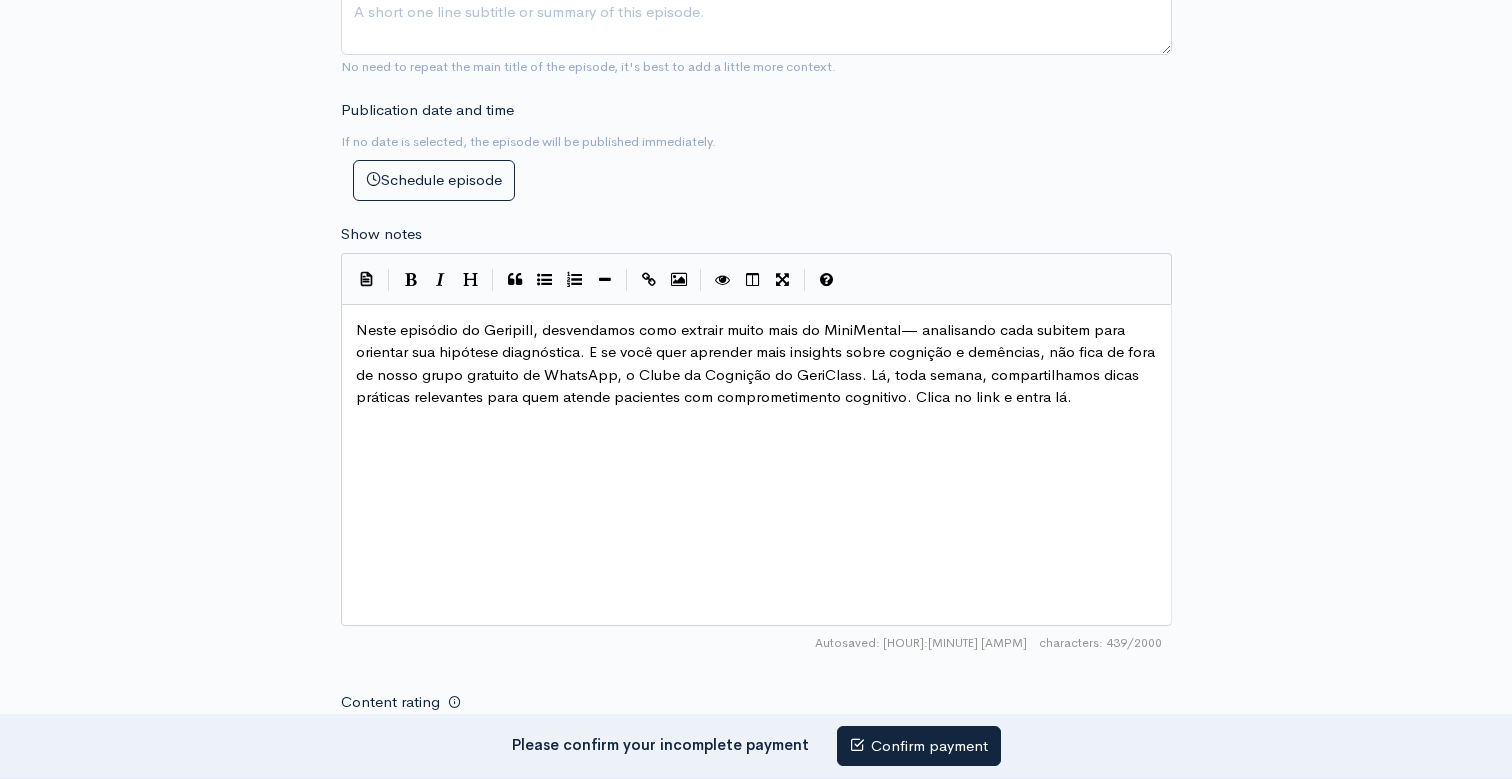 click on "xxxxxxxxxx   Neste episódio do Geripill, desvendamos como extrair muito mais do MiniMental— analisando cada subitem para orientar sua hipótese diagnóstica. E se você quer aprender mais insights sobre cognição e demências, não fica de fora de nosso grupo gratuito de WhatsApp, o Clube da Cognição do GeriClass. Lá, toda semana, compartilhamos dicas práticas relevantes para quem atende pacientes com comprometimento cognitivo. Clica no link e entra lá." at bounding box center (781, 490) 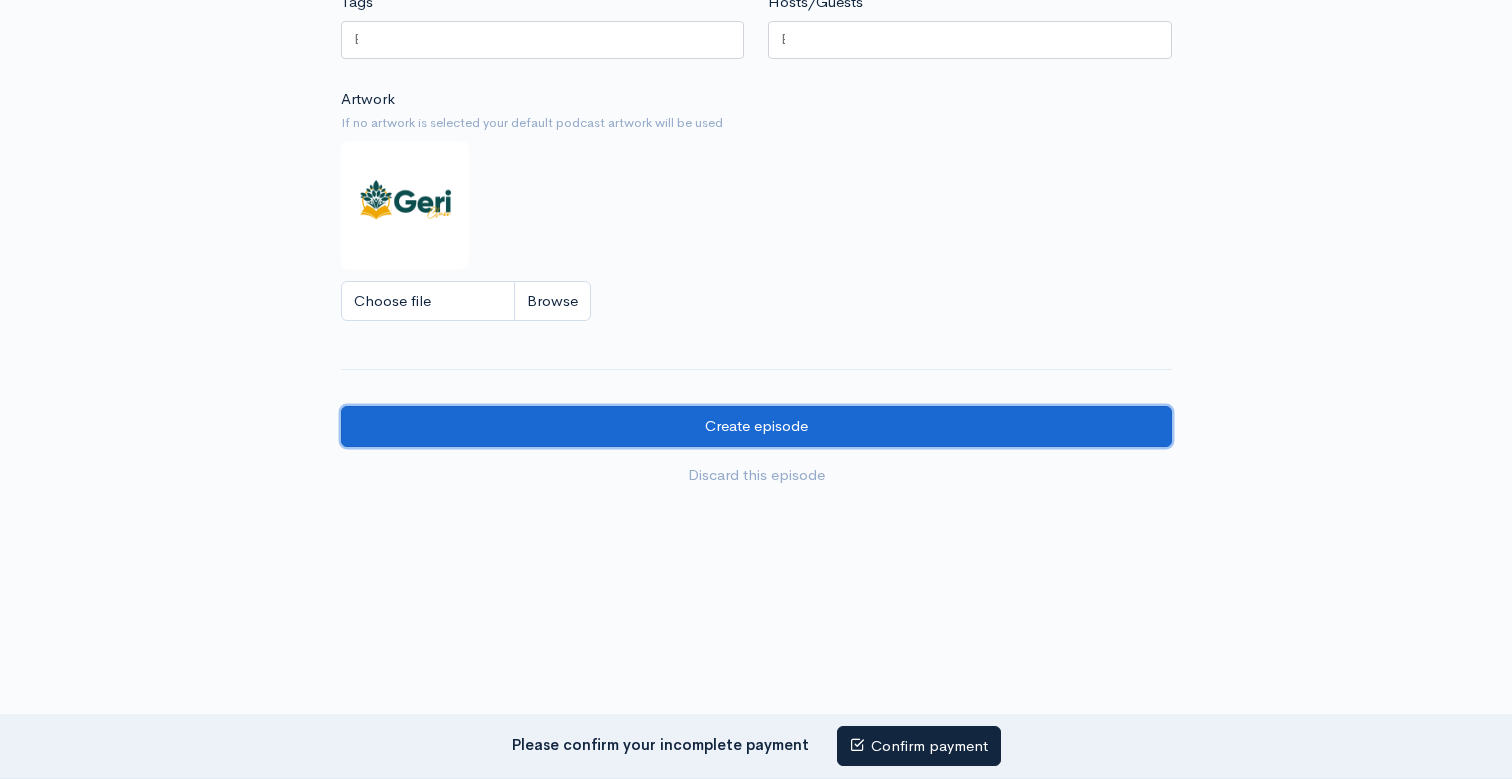 click on "Create episode" at bounding box center (756, 426) 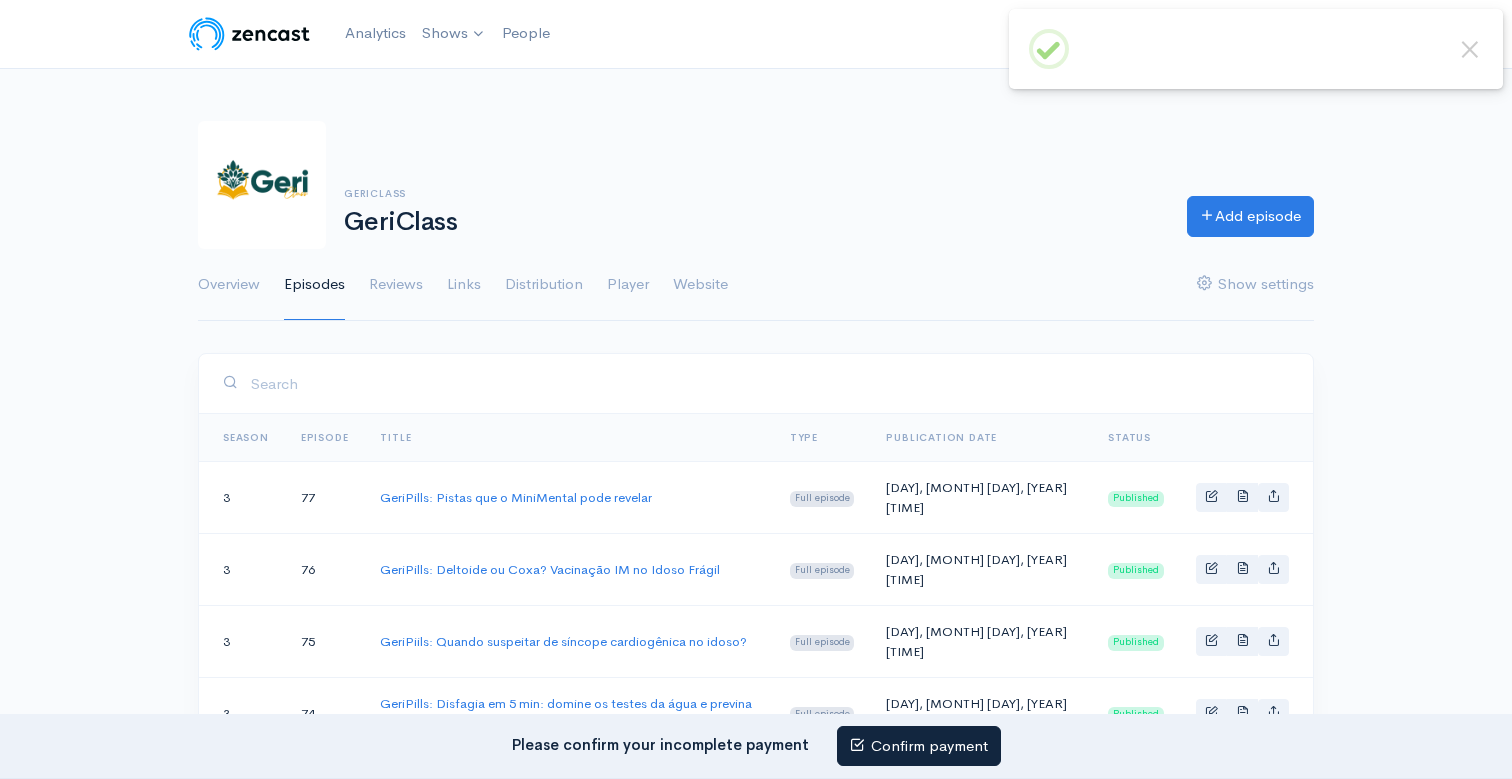 scroll, scrollTop: 0, scrollLeft: 0, axis: both 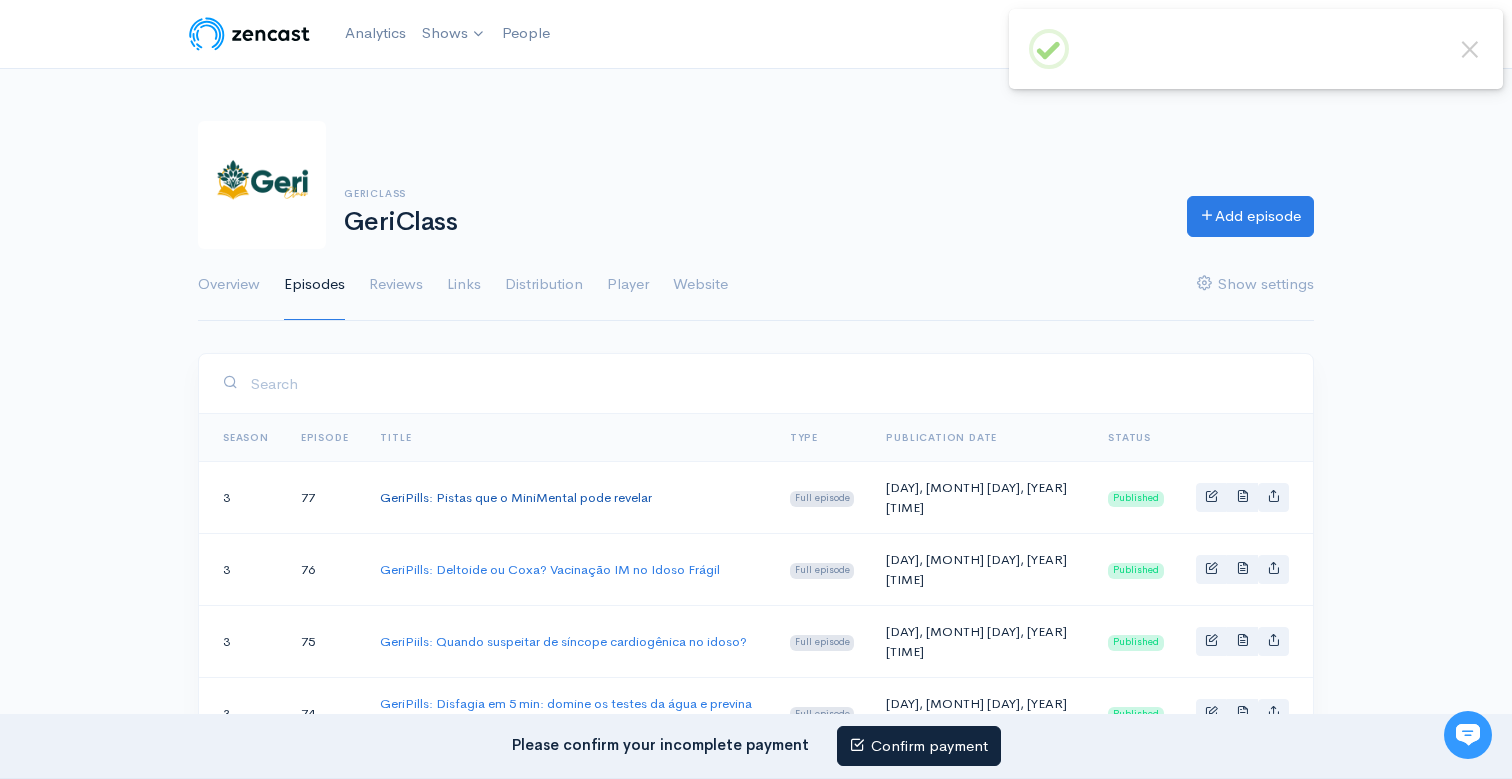 click on "GeriPills: Pistas que o MiniMental pode revelar" at bounding box center [516, 497] 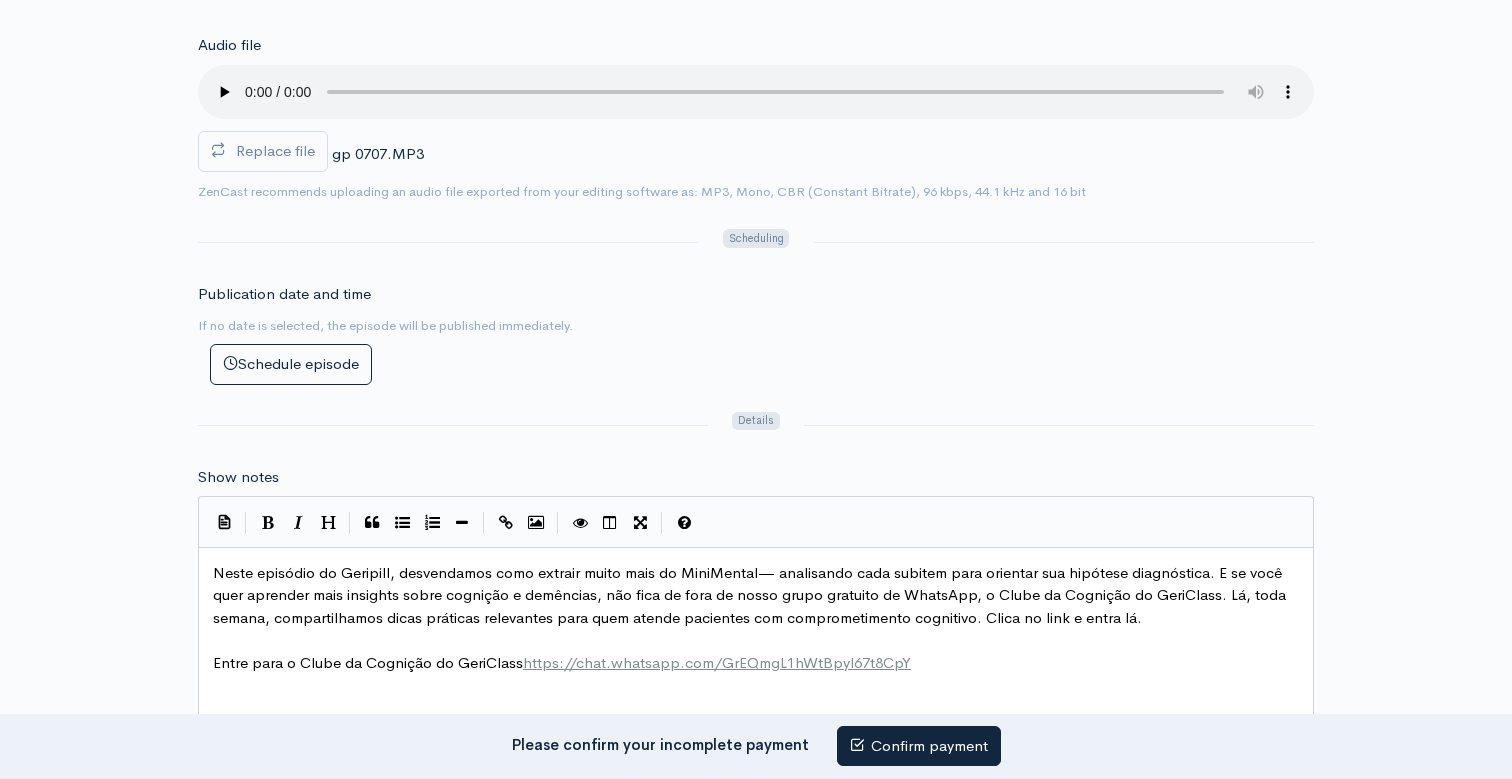 scroll, scrollTop: 484, scrollLeft: 0, axis: vertical 